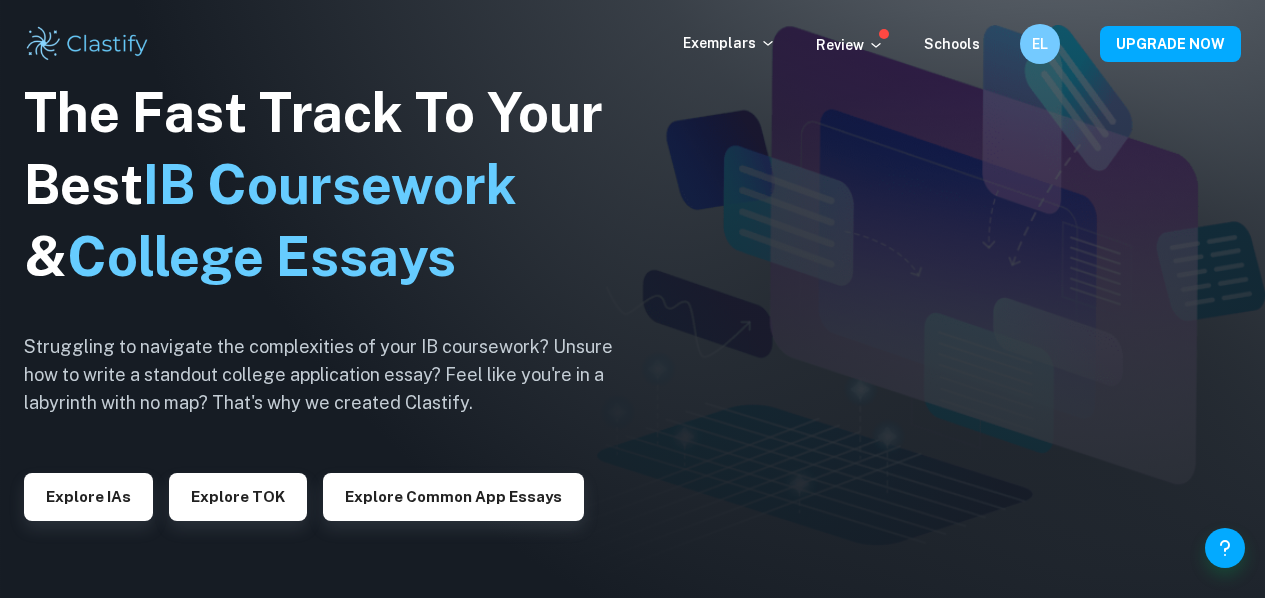 scroll, scrollTop: 0, scrollLeft: 0, axis: both 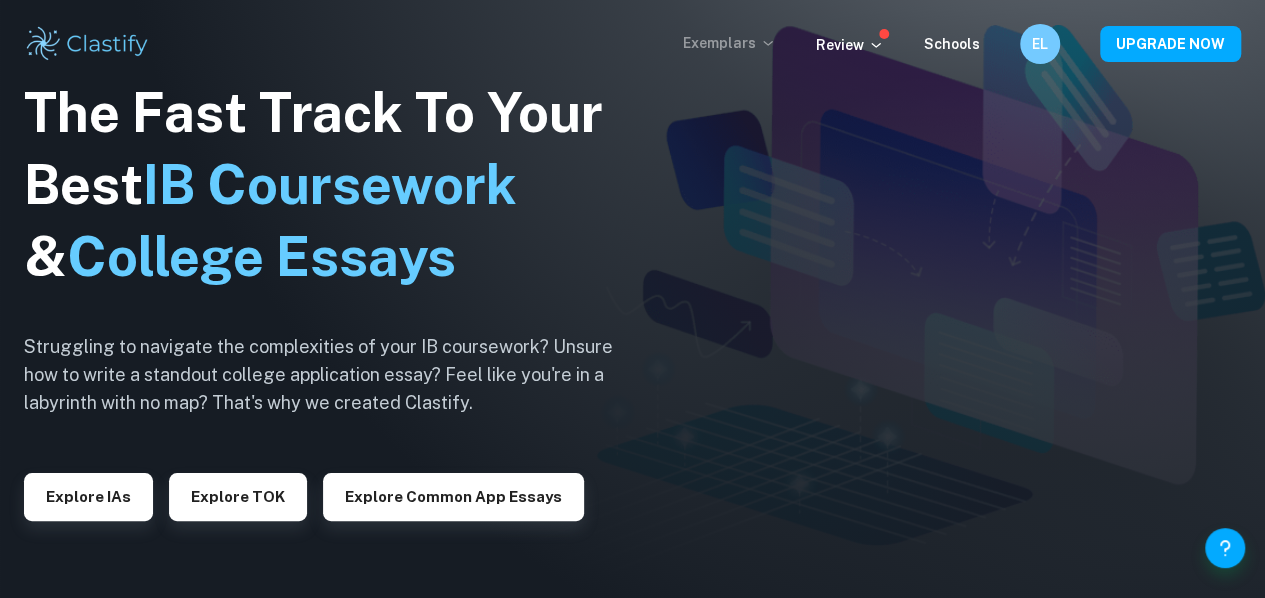 click on "Exemplars" at bounding box center (729, 43) 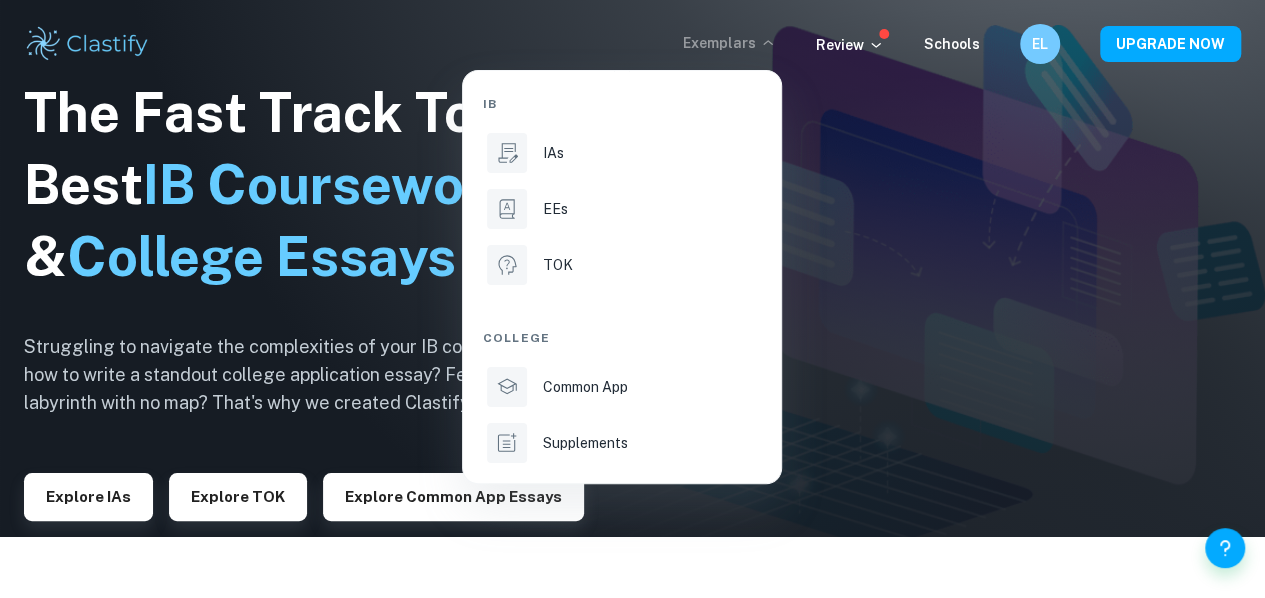 scroll, scrollTop: 62, scrollLeft: 0, axis: vertical 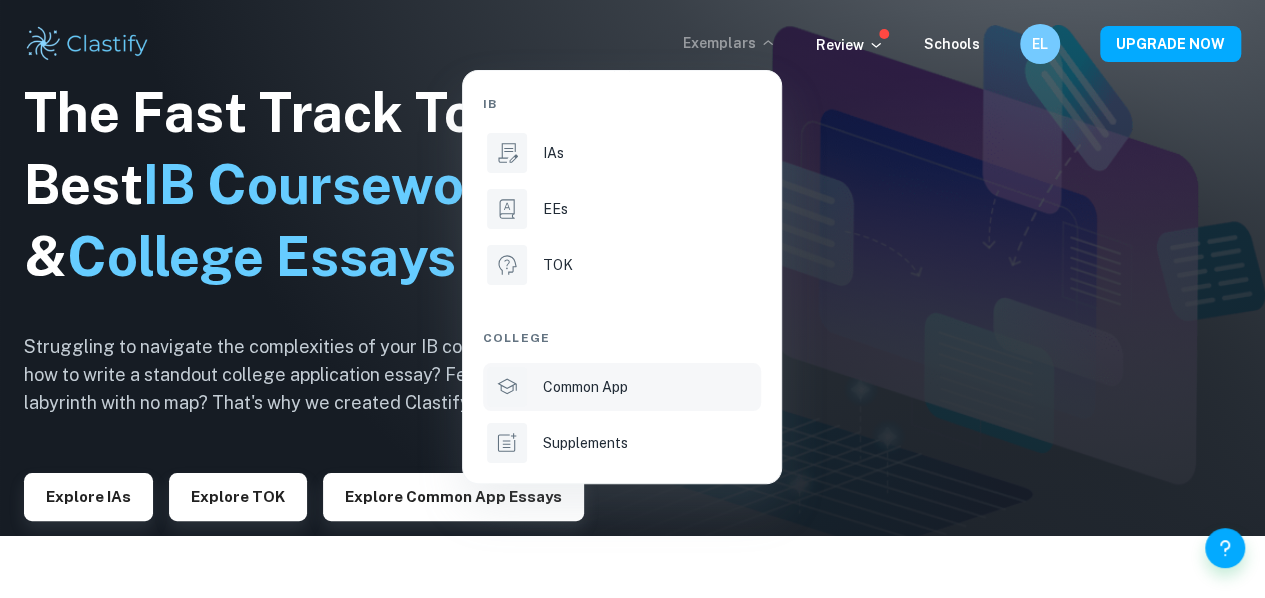 click on "Common App" at bounding box center (650, 387) 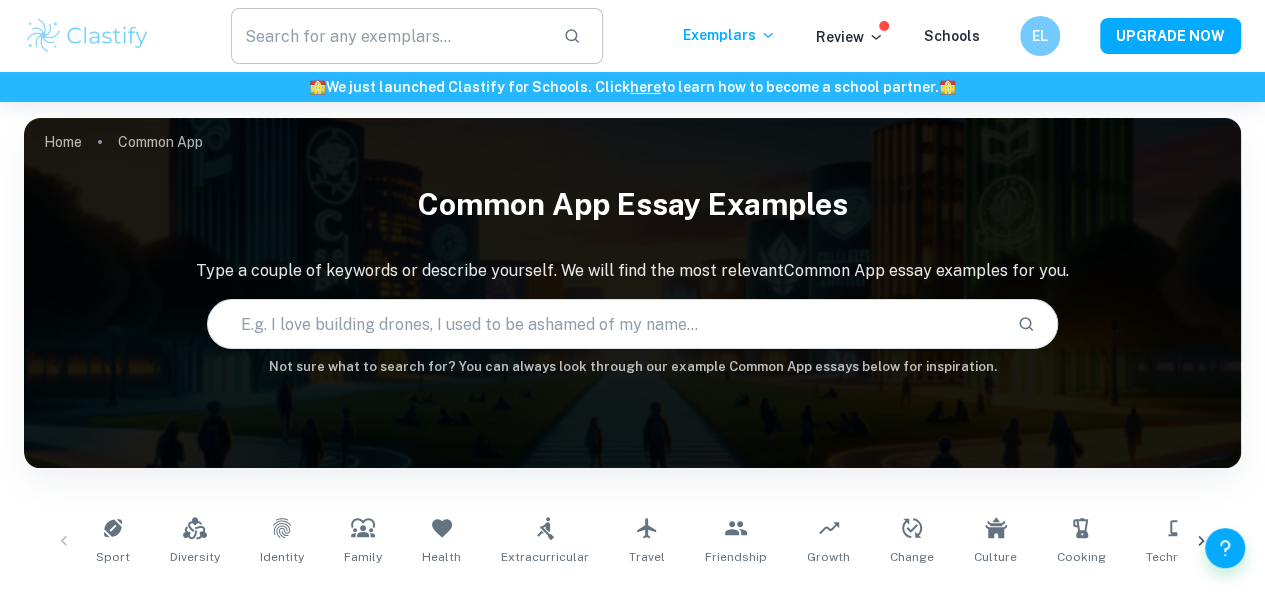 click at bounding box center [389, 36] 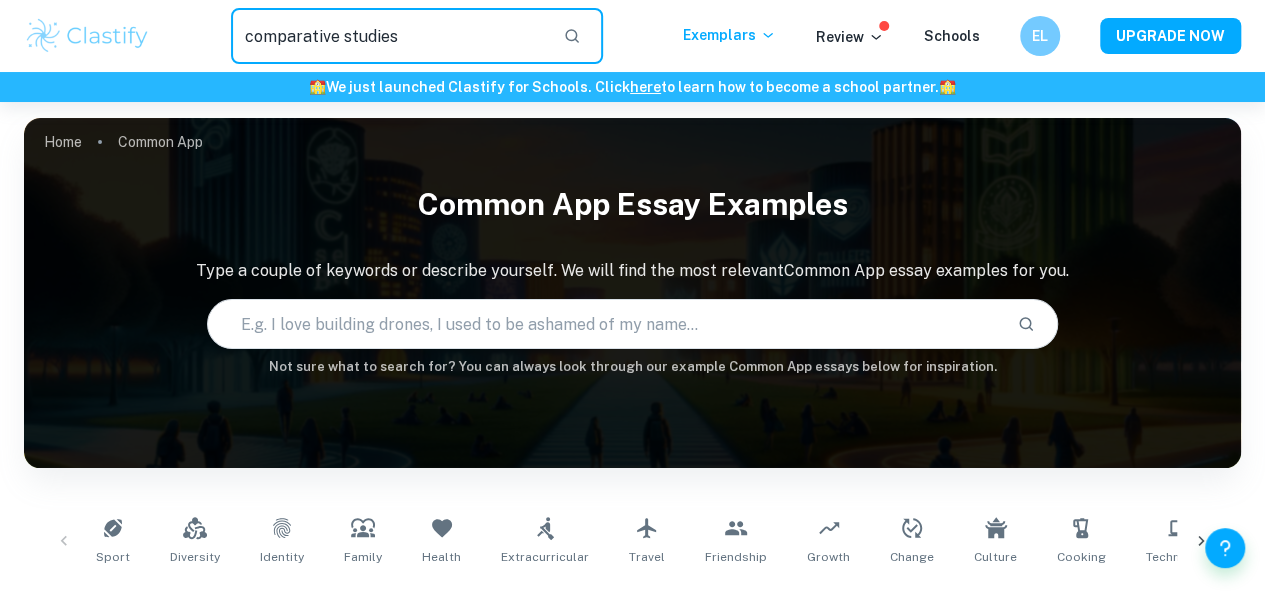 type on "comparative studies" 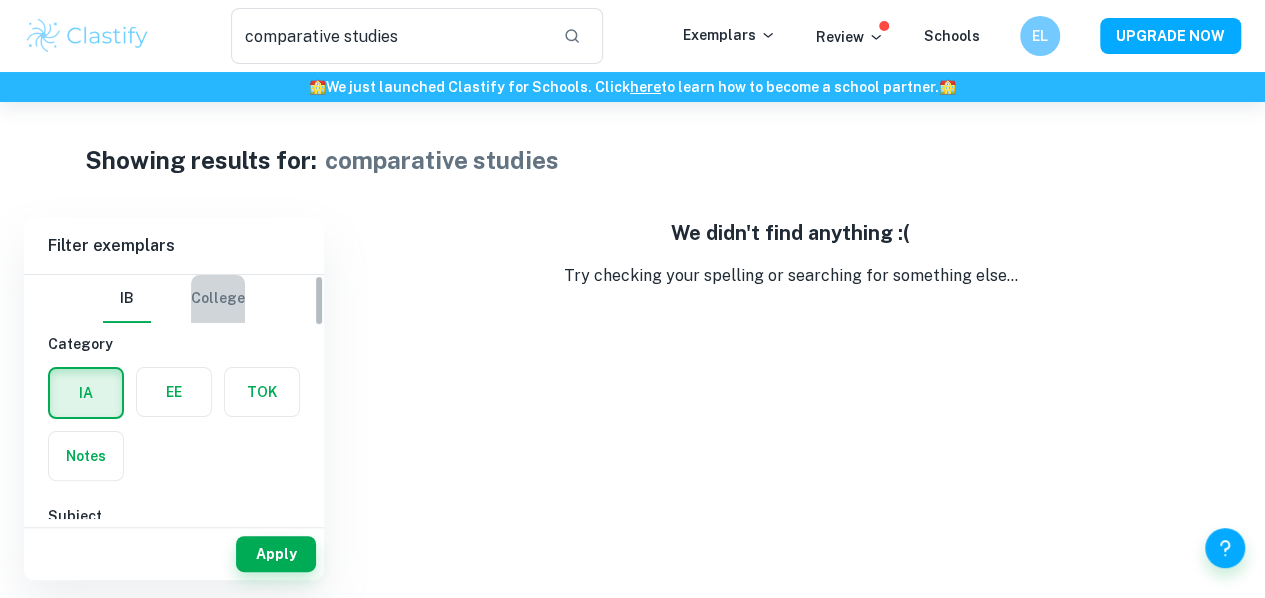click on "College" at bounding box center [218, 299] 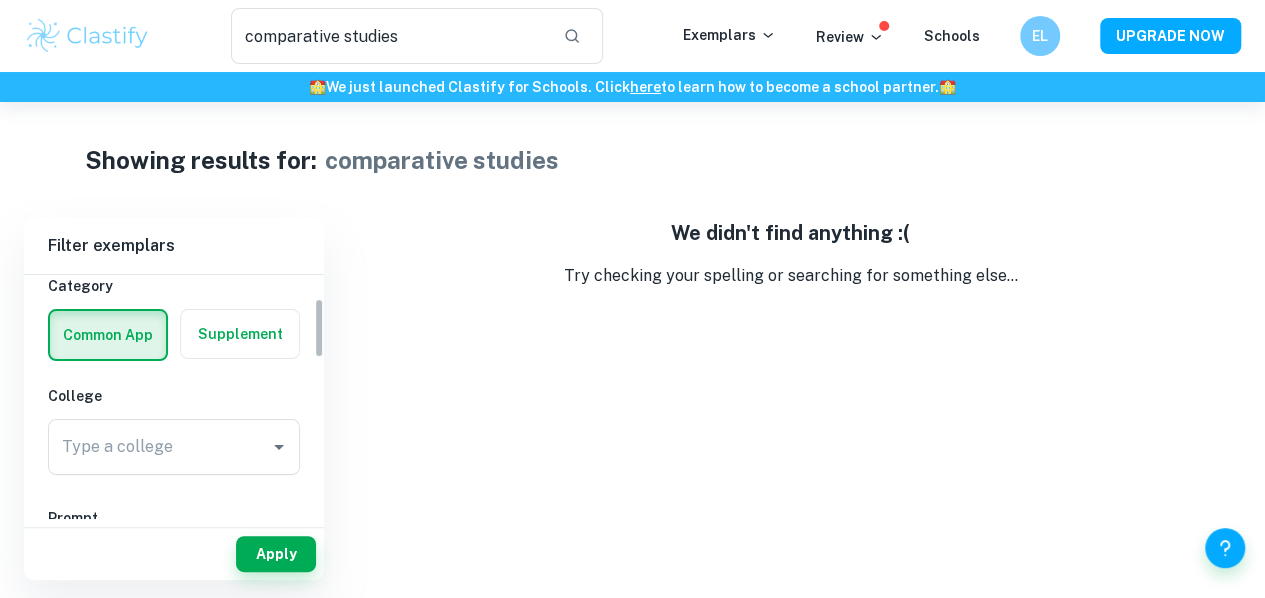 scroll, scrollTop: 0, scrollLeft: 0, axis: both 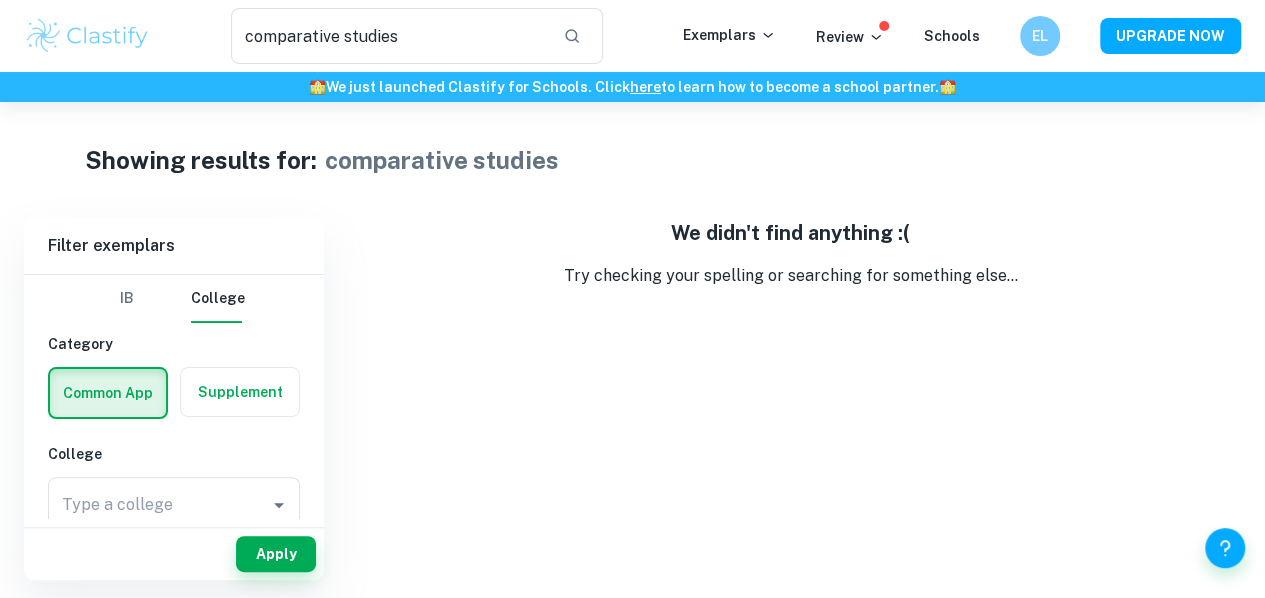 click on "IB College" at bounding box center [174, 299] 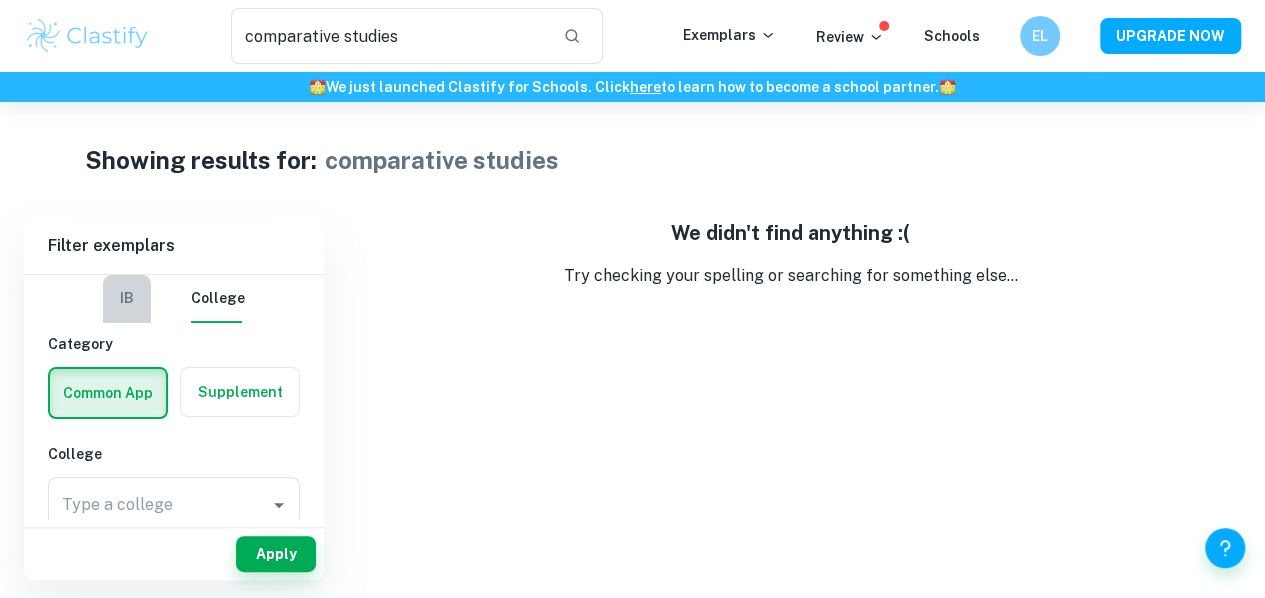 click on "IB" at bounding box center (127, 299) 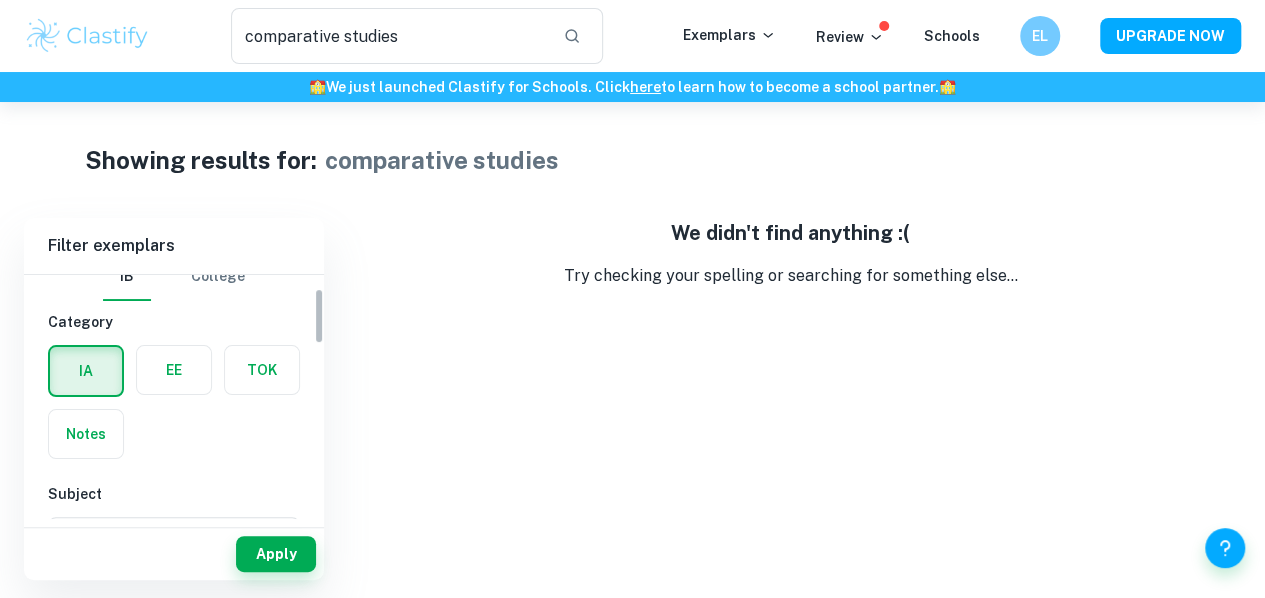scroll, scrollTop: 60, scrollLeft: 0, axis: vertical 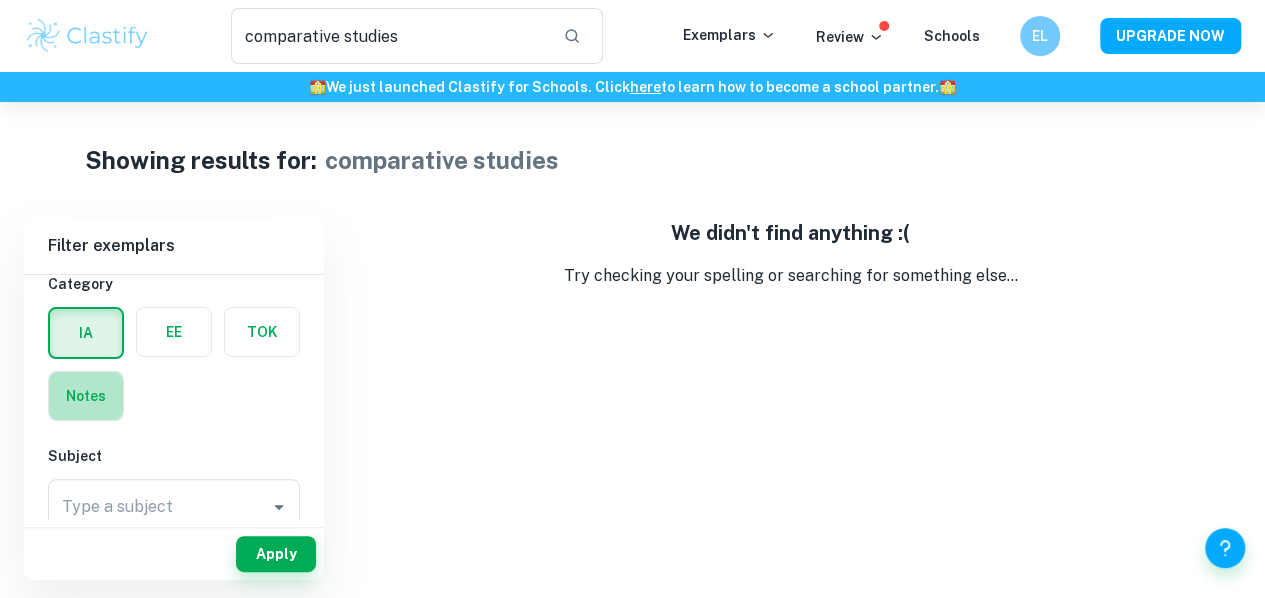 click at bounding box center [86, 396] 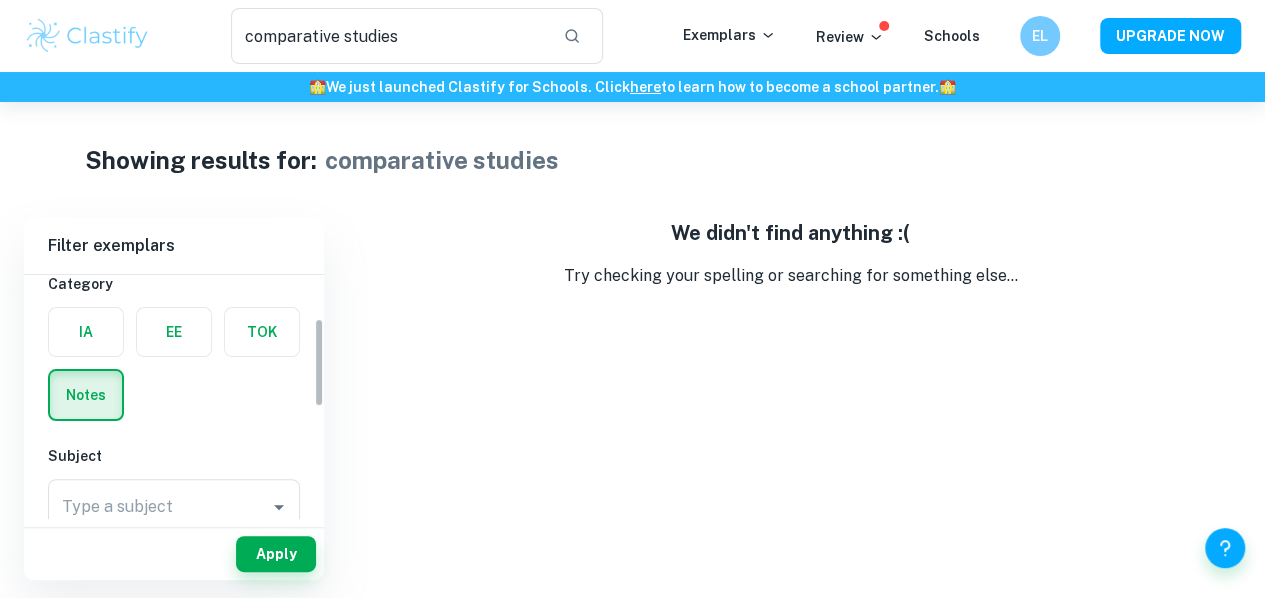 scroll, scrollTop: 130, scrollLeft: 0, axis: vertical 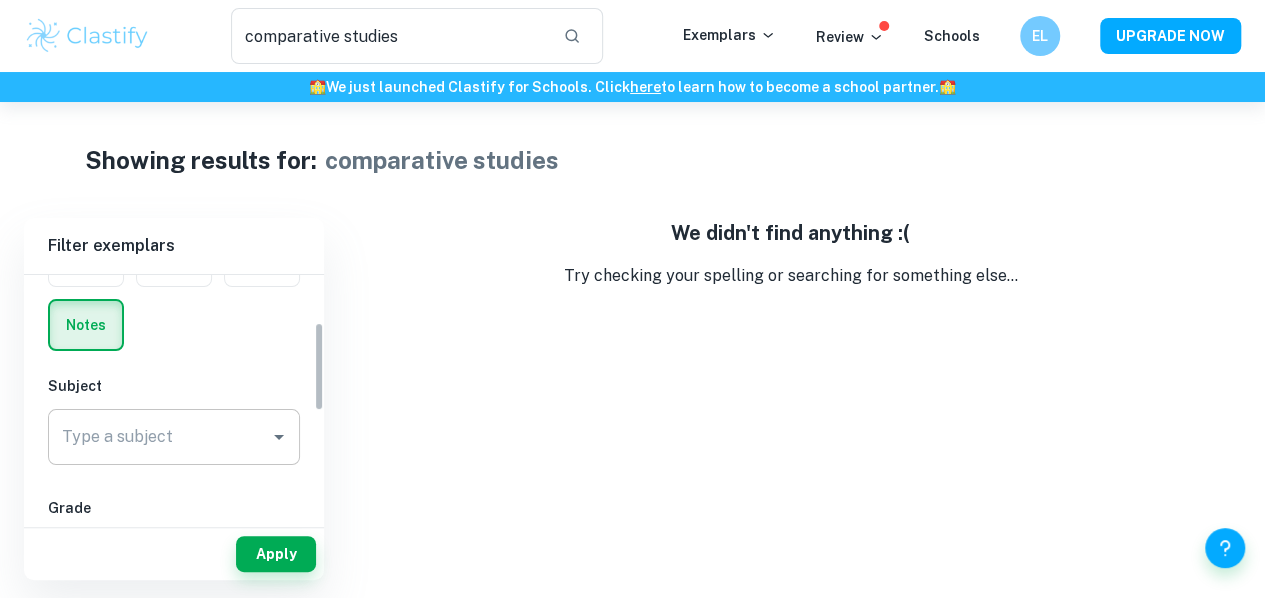 click on "Type a subject" at bounding box center [159, 437] 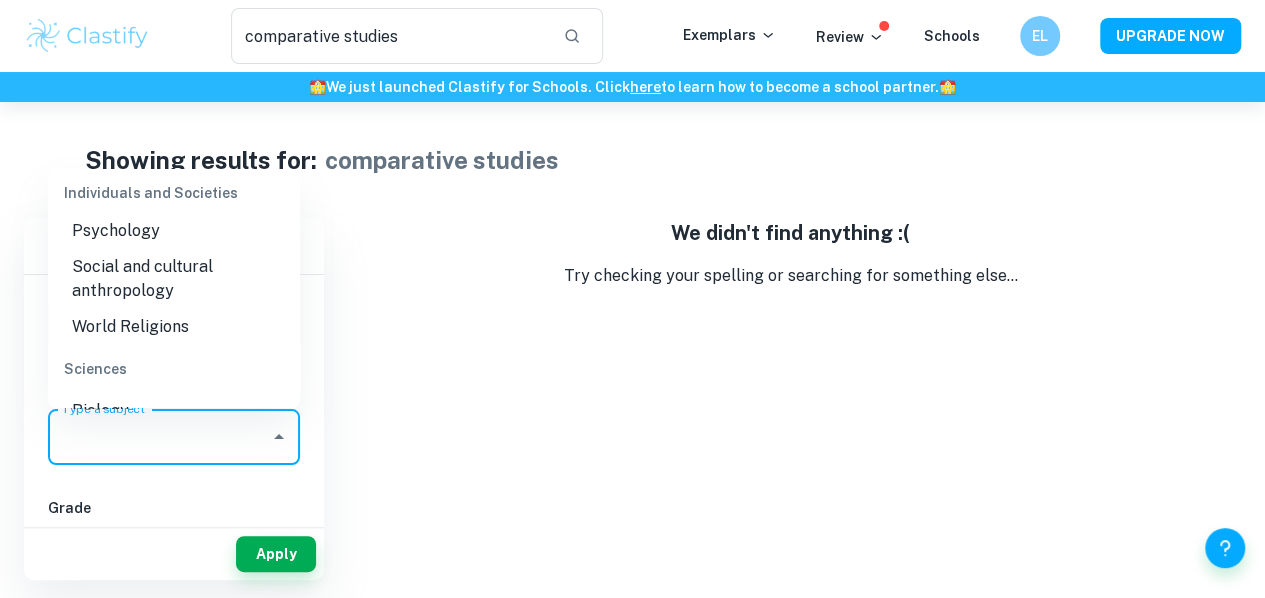 scroll, scrollTop: 2836, scrollLeft: 0, axis: vertical 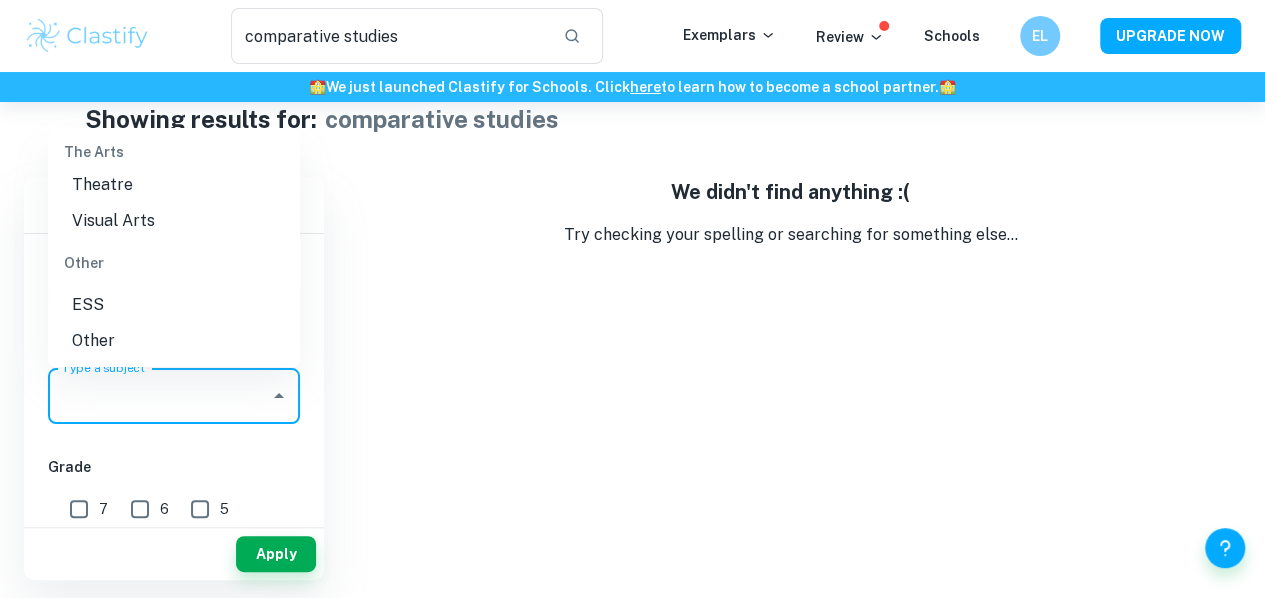 click on "Visual Arts" at bounding box center (174, 221) 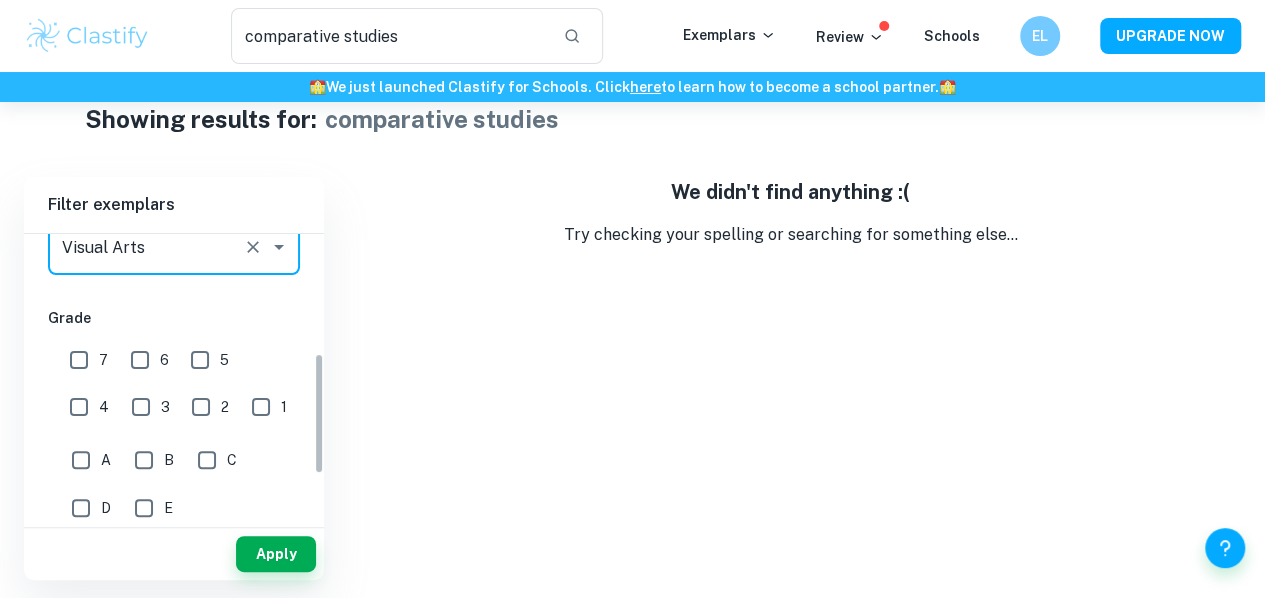 scroll, scrollTop: 280, scrollLeft: 0, axis: vertical 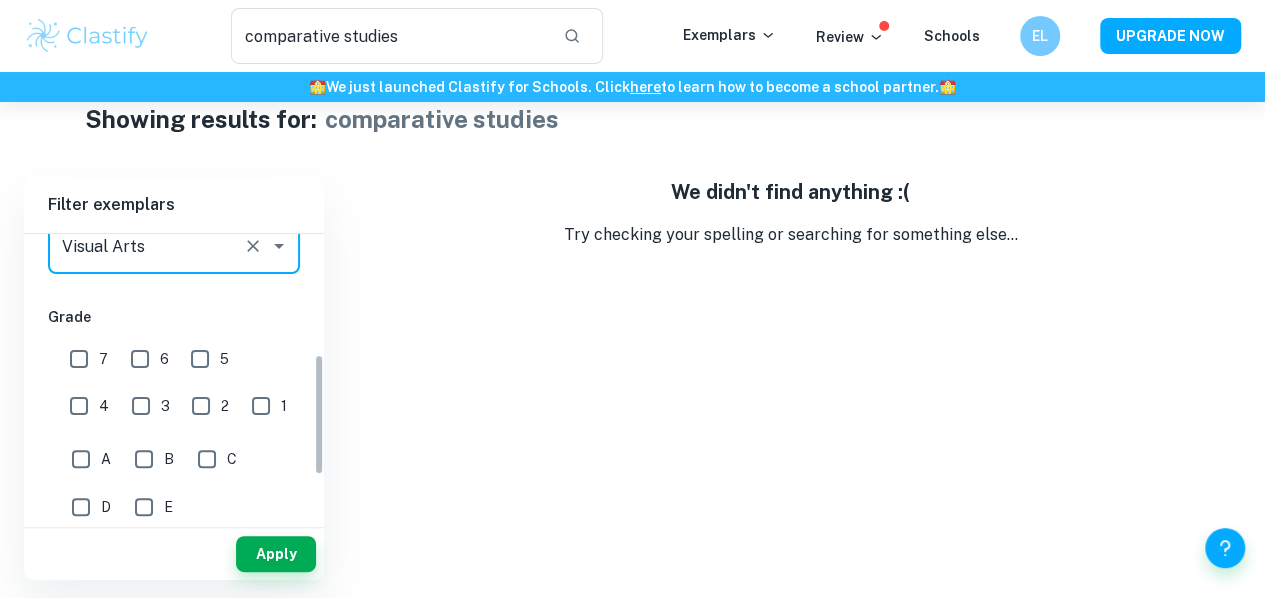 click on "7" at bounding box center (79, 359) 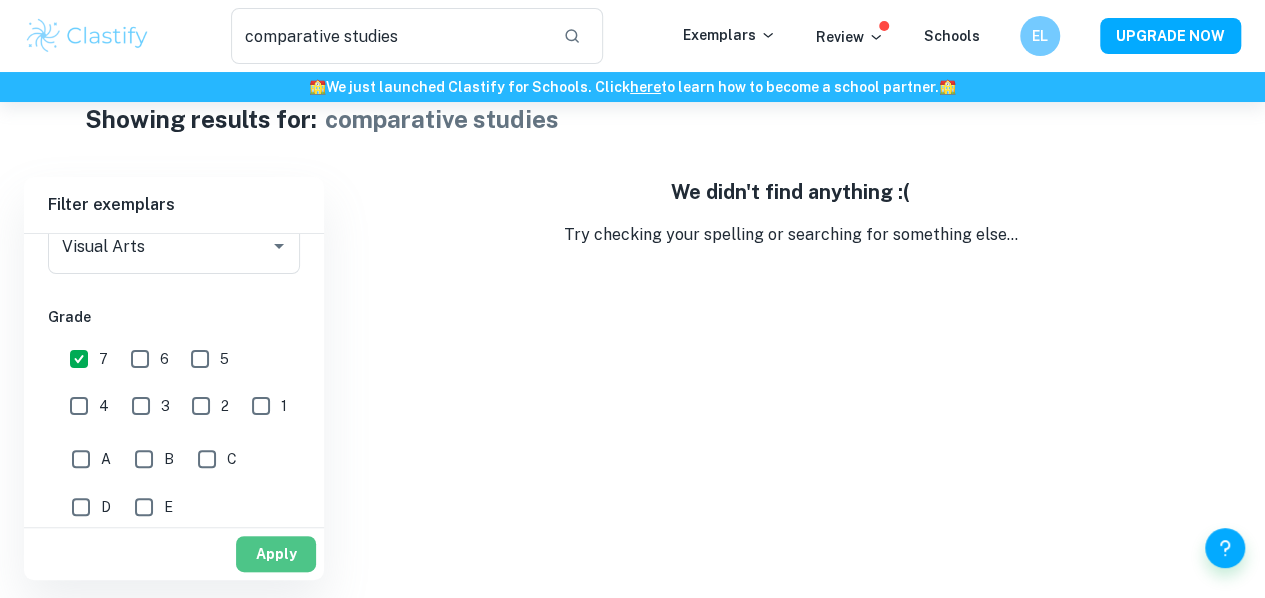 click on "Apply" at bounding box center [276, 554] 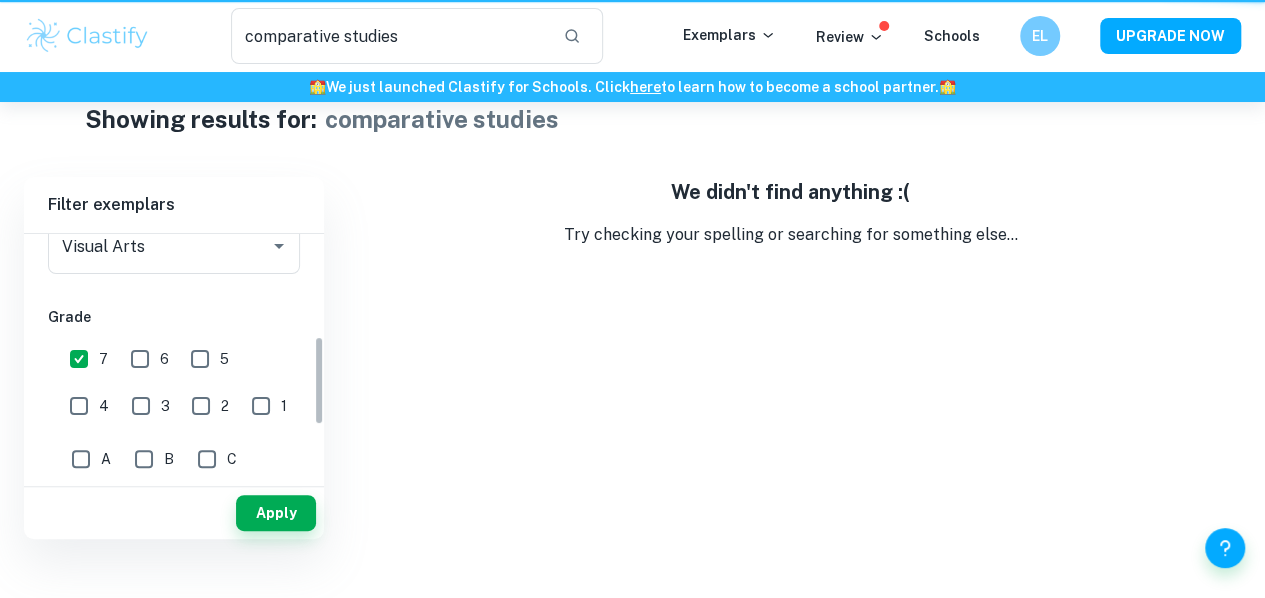 scroll, scrollTop: 0, scrollLeft: 0, axis: both 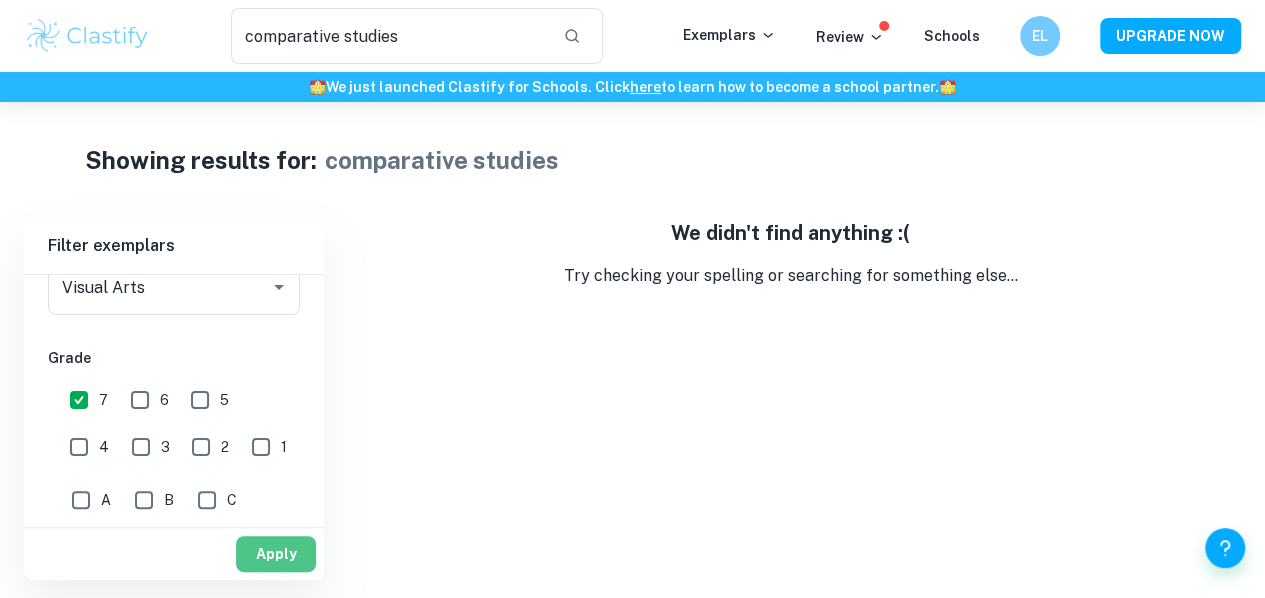 click on "Apply" at bounding box center (276, 554) 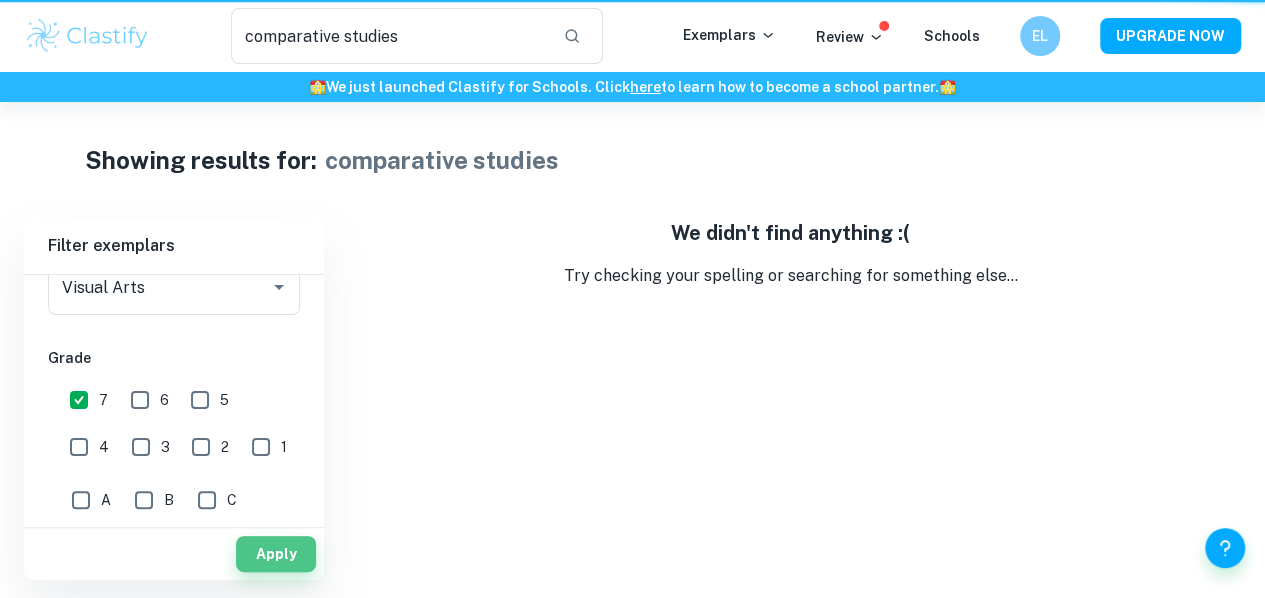 click on "Apply" at bounding box center (276, 554) 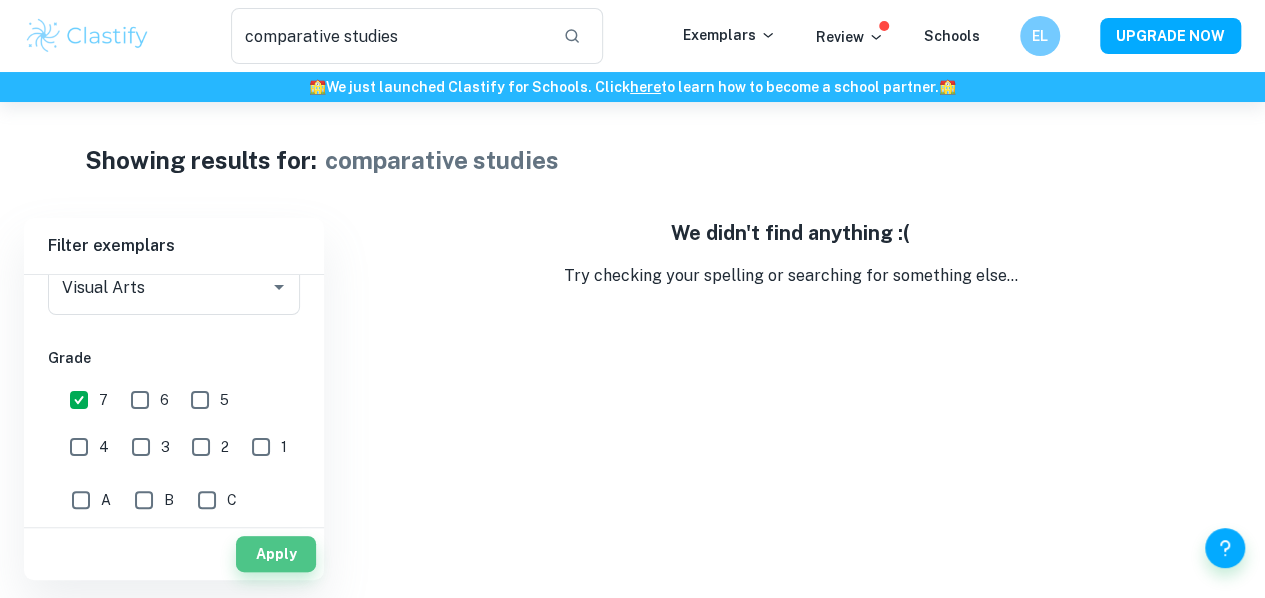 click on "Apply" at bounding box center (276, 554) 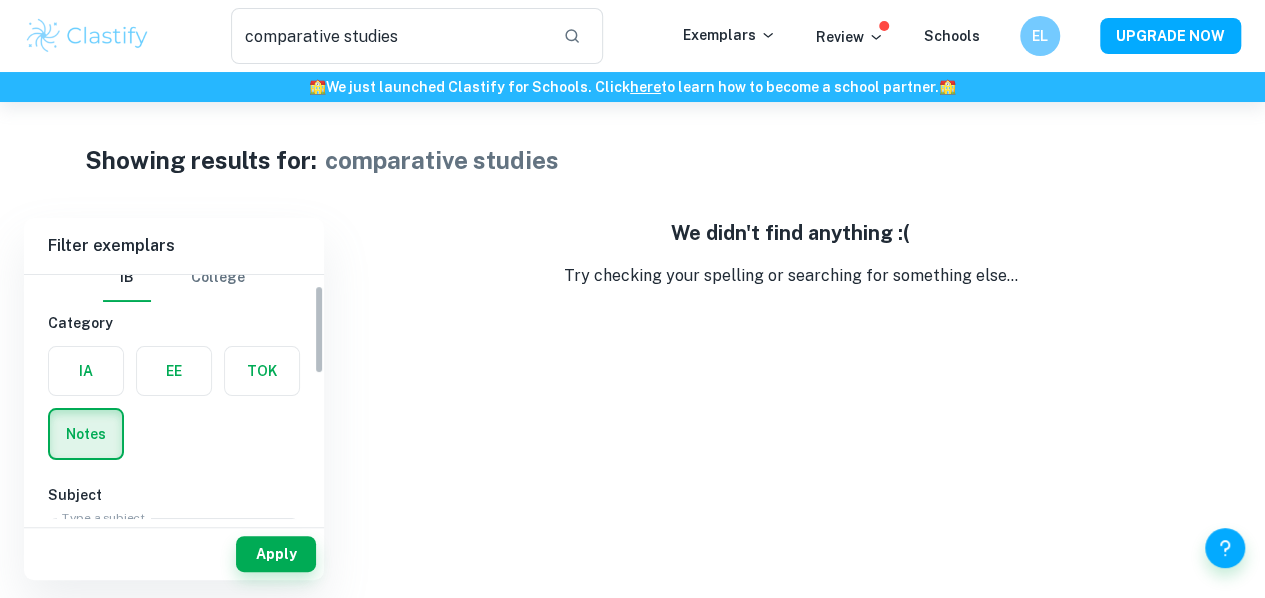 scroll, scrollTop: 18, scrollLeft: 0, axis: vertical 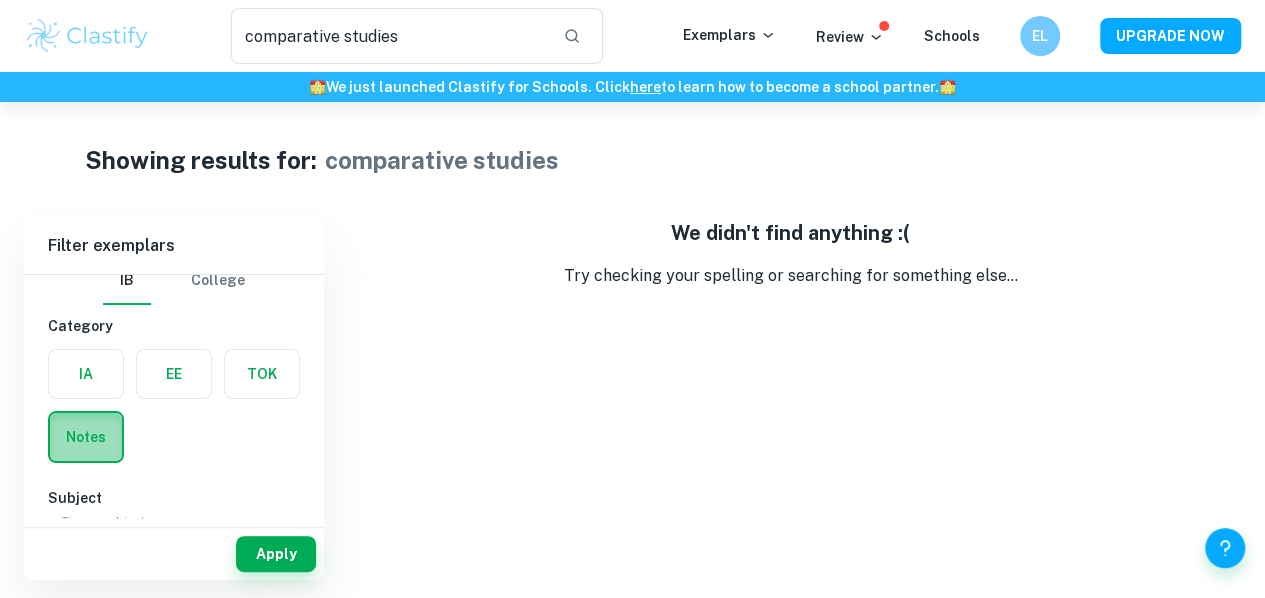 click at bounding box center (86, 437) 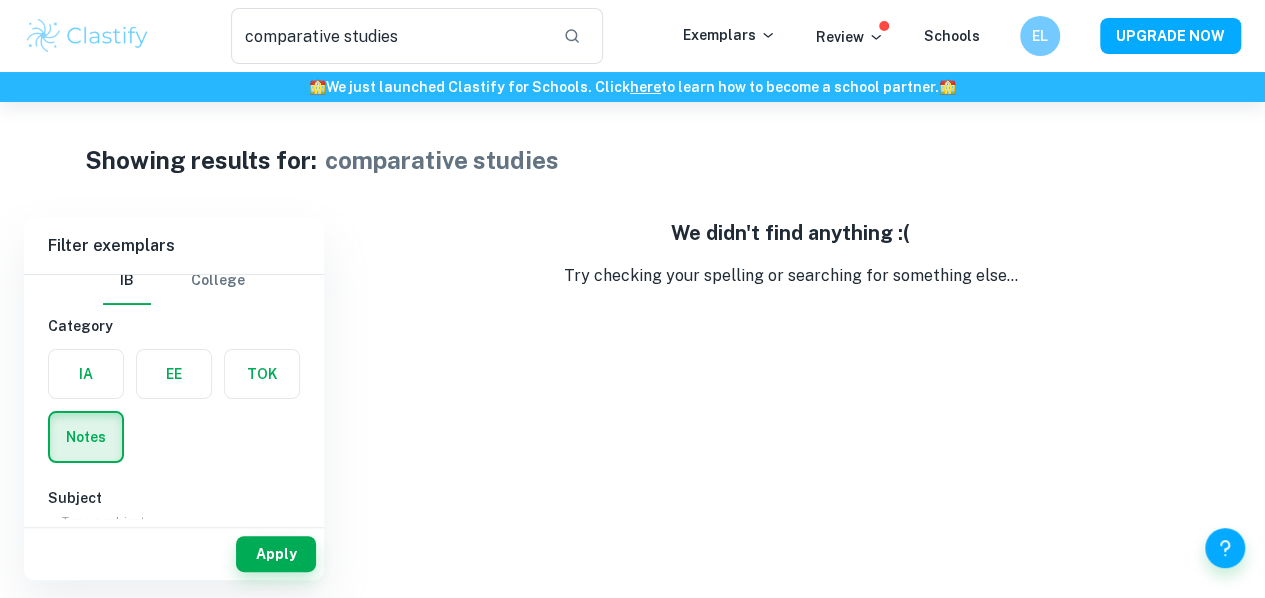 click on "IA EE TOK Notes" at bounding box center [168, 400] 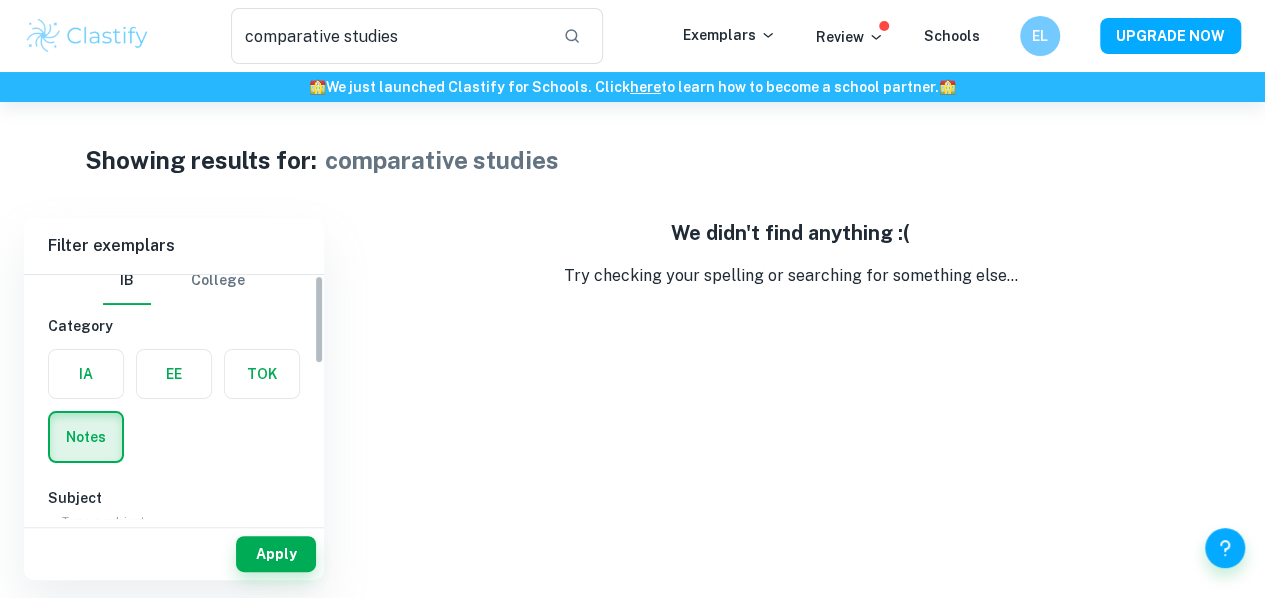 scroll, scrollTop: 0, scrollLeft: 0, axis: both 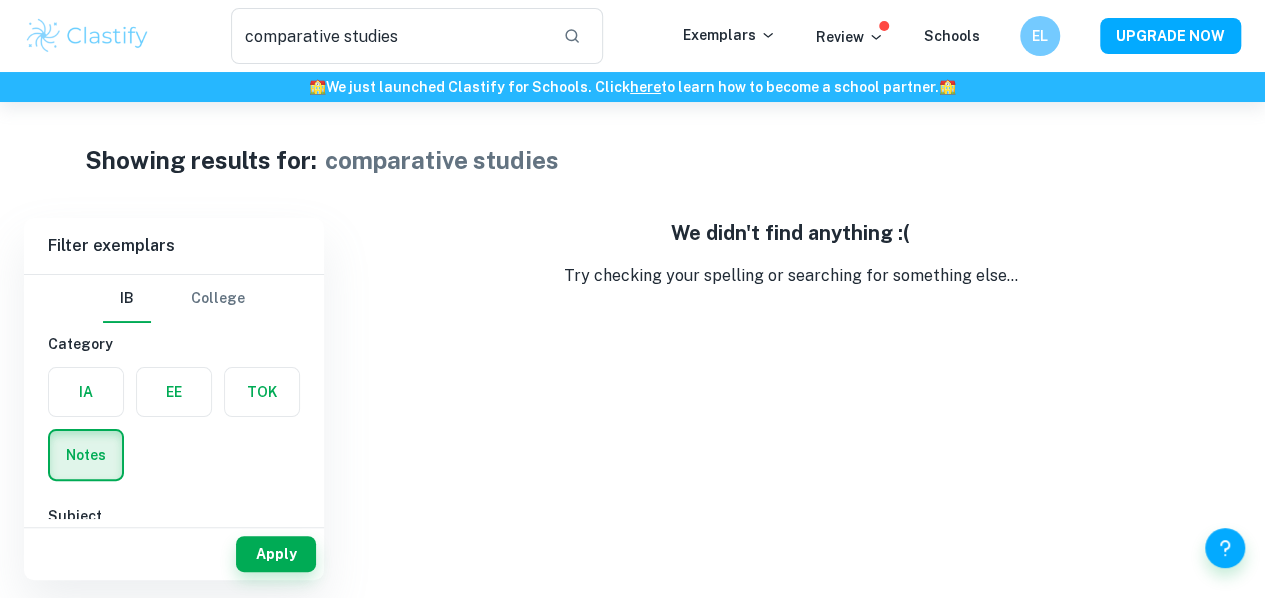 click on "Category" at bounding box center [174, 344] 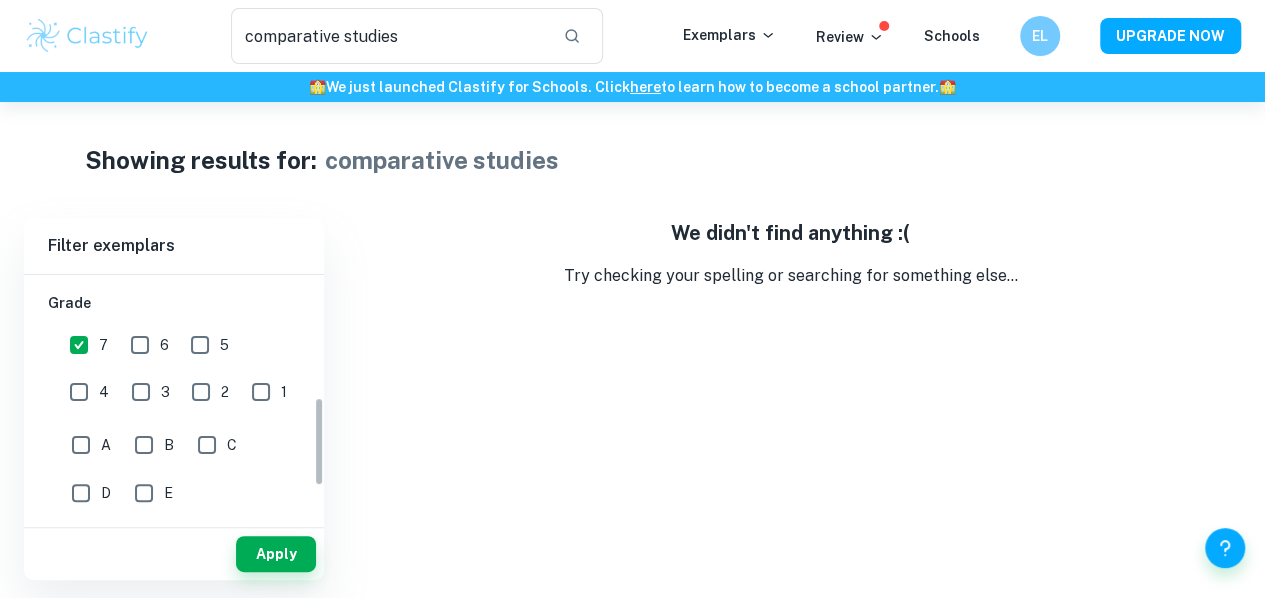 scroll, scrollTop: 426, scrollLeft: 0, axis: vertical 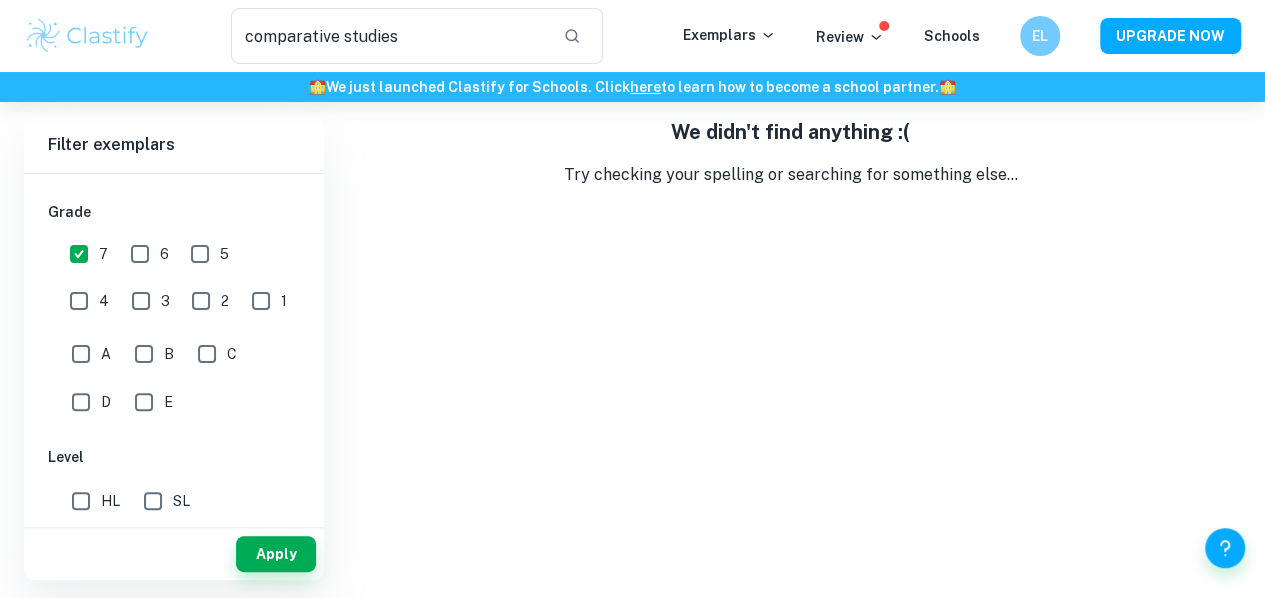 click on "HL" at bounding box center (110, 501) 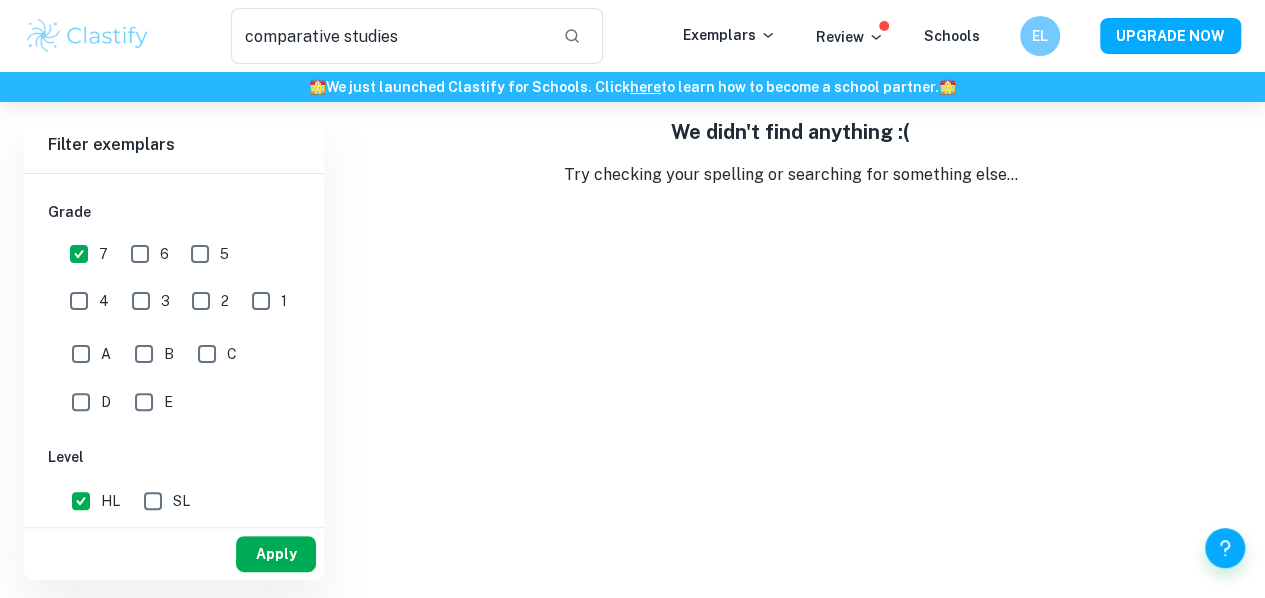 click on "Apply" at bounding box center (276, 554) 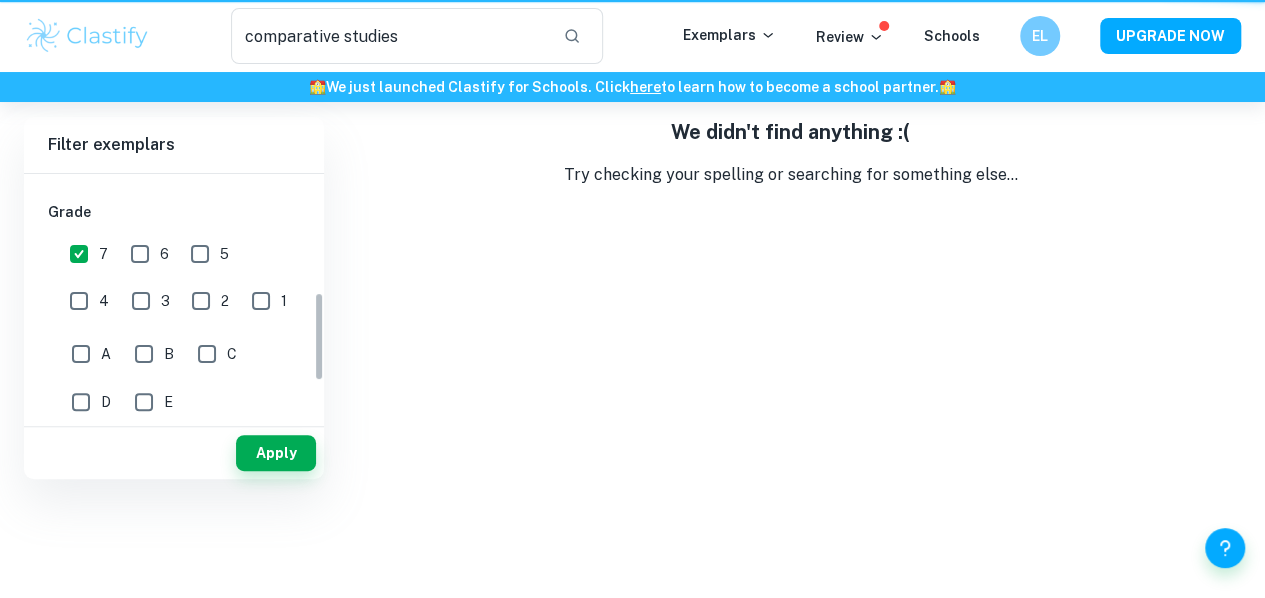 scroll, scrollTop: 0, scrollLeft: 0, axis: both 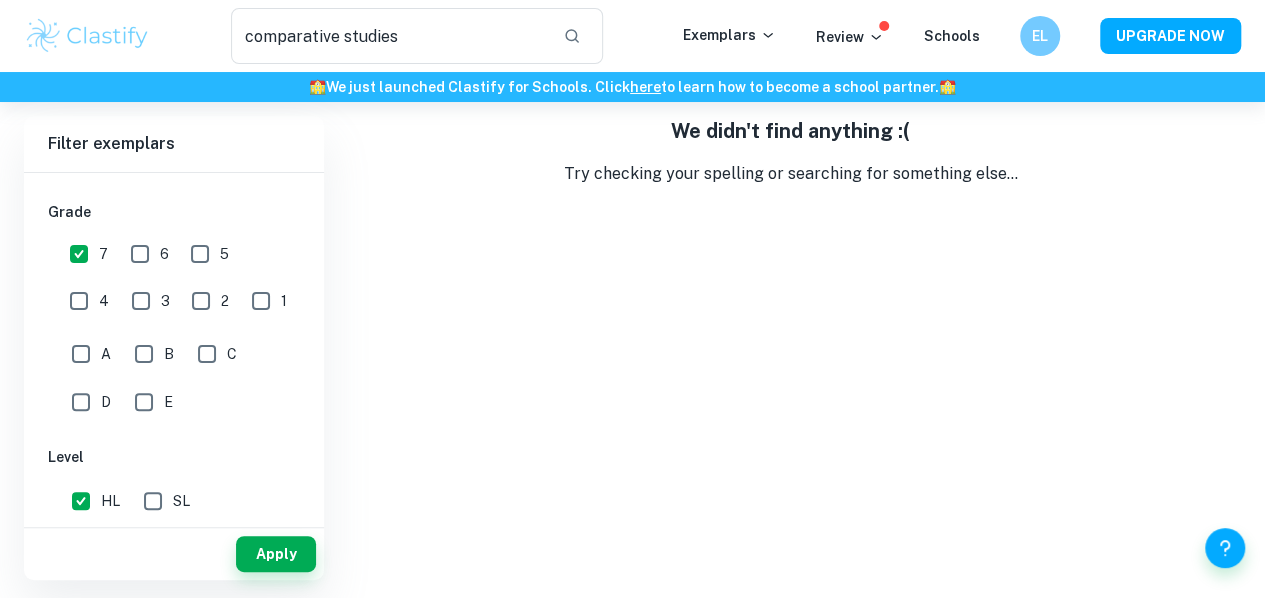 click on "Exemplars" at bounding box center [749, 36] 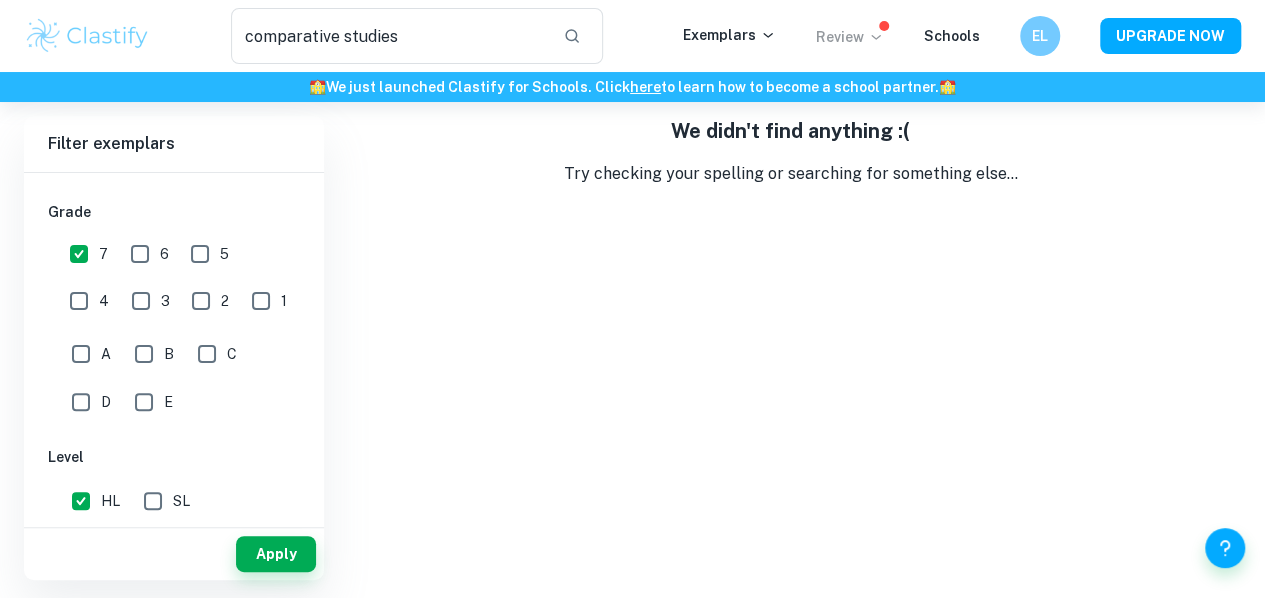 click on "Review" at bounding box center (850, 37) 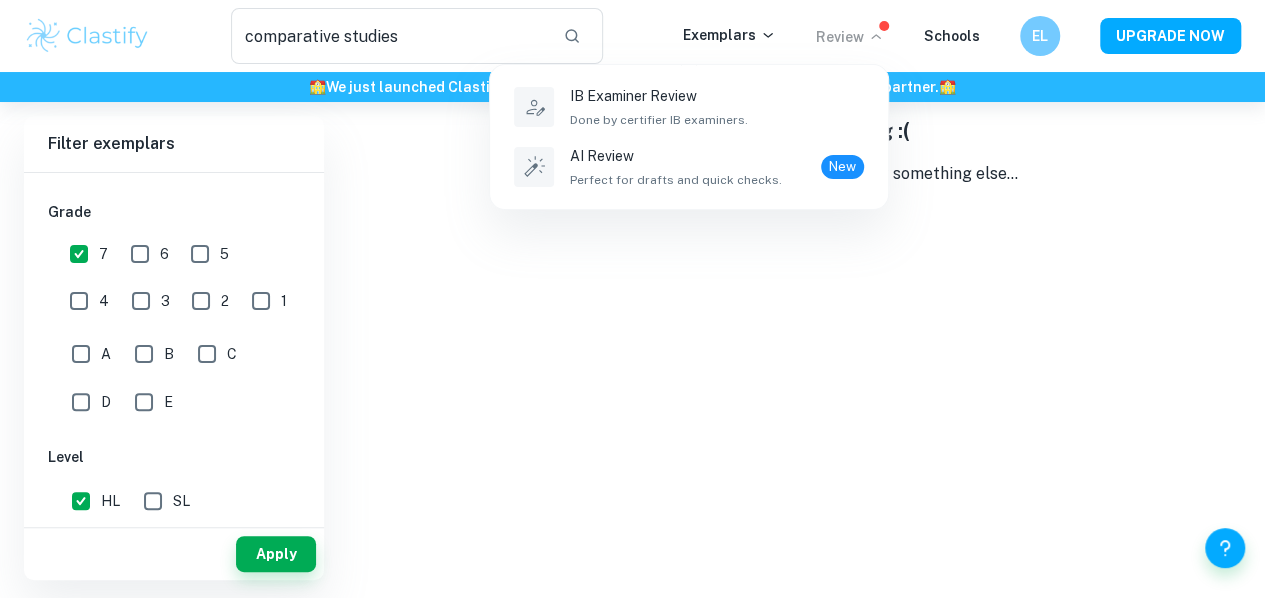 click at bounding box center (632, 299) 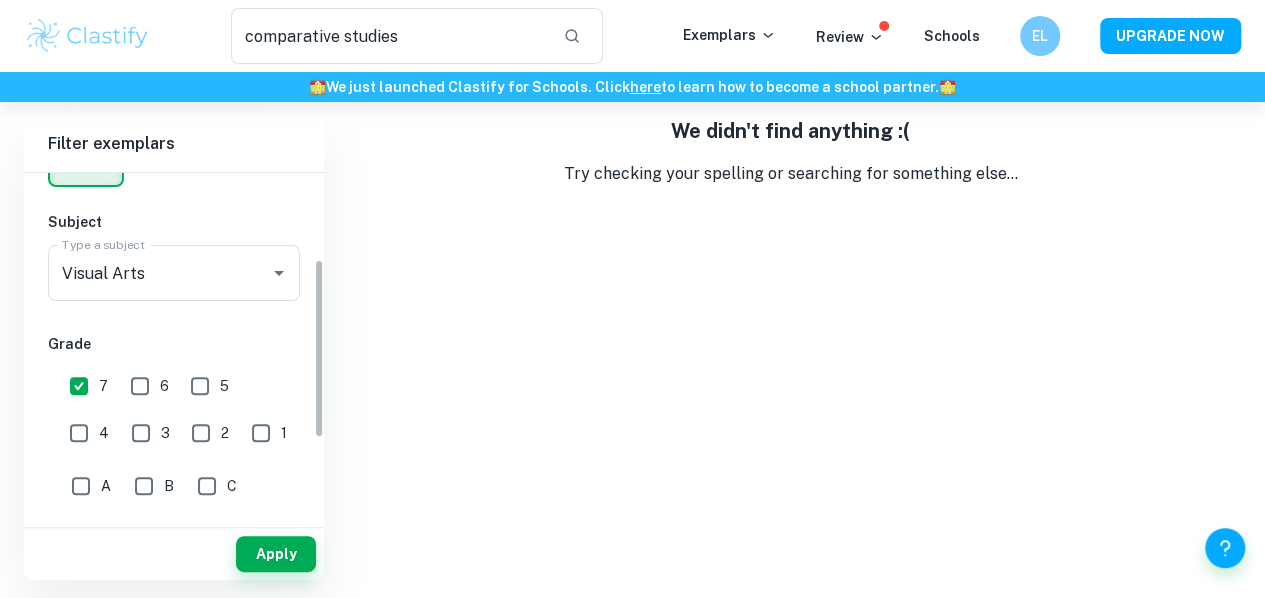 scroll, scrollTop: 0, scrollLeft: 0, axis: both 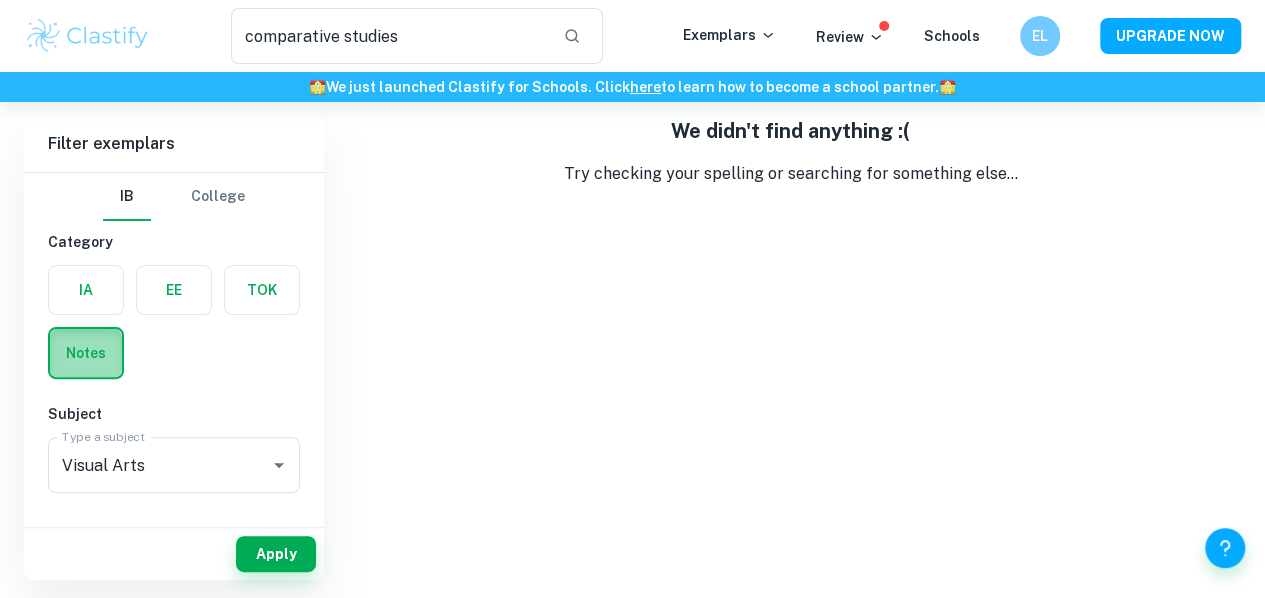 click at bounding box center (86, 353) 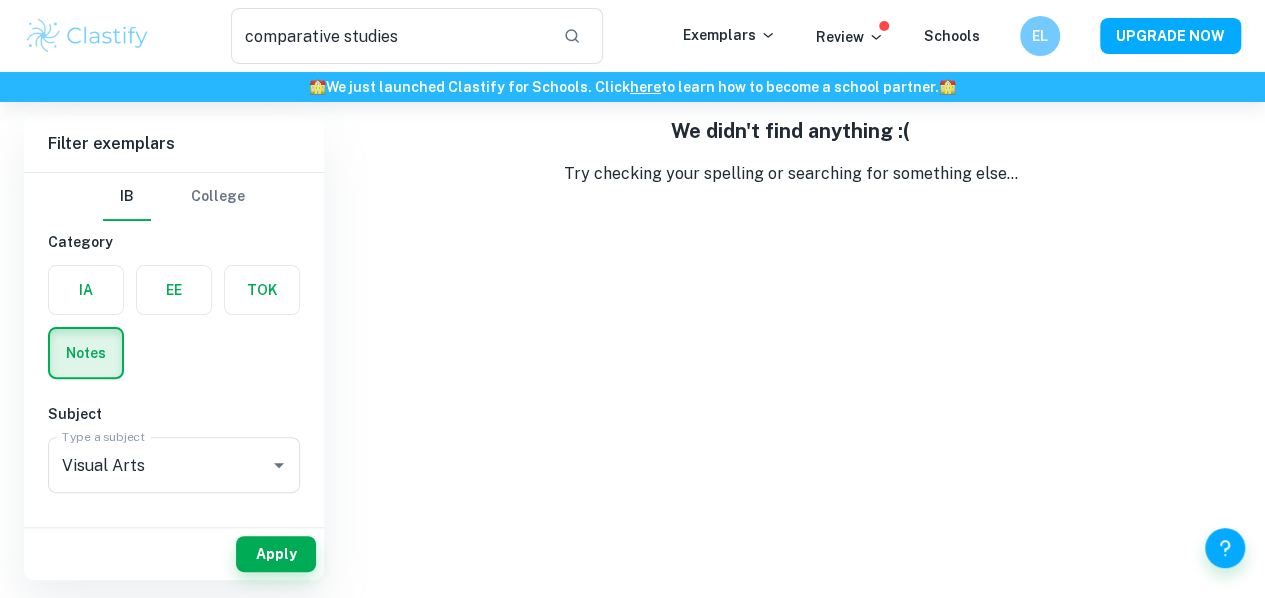 click on "IA EE TOK Notes" at bounding box center [168, 316] 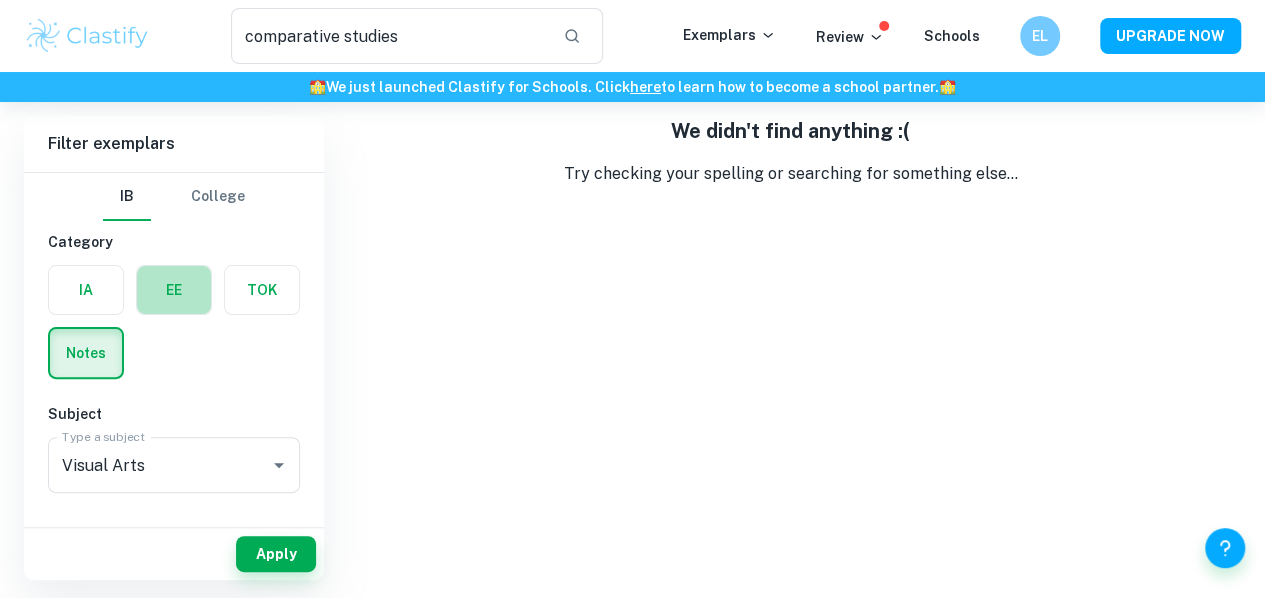 click at bounding box center [174, 290] 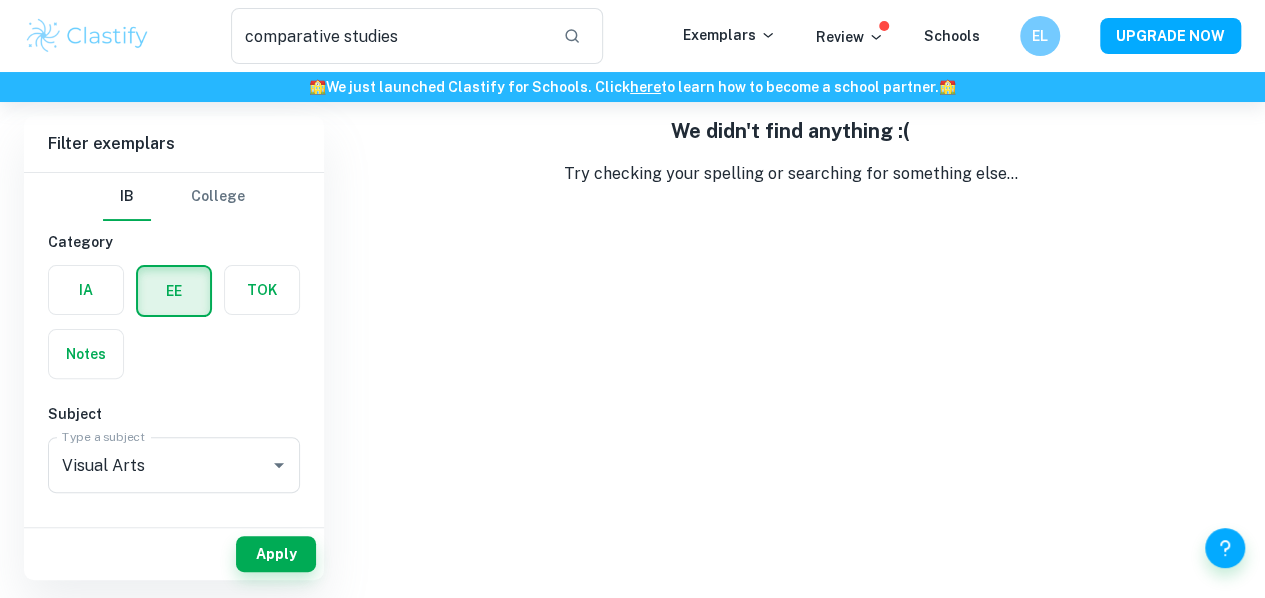click at bounding box center [174, 291] 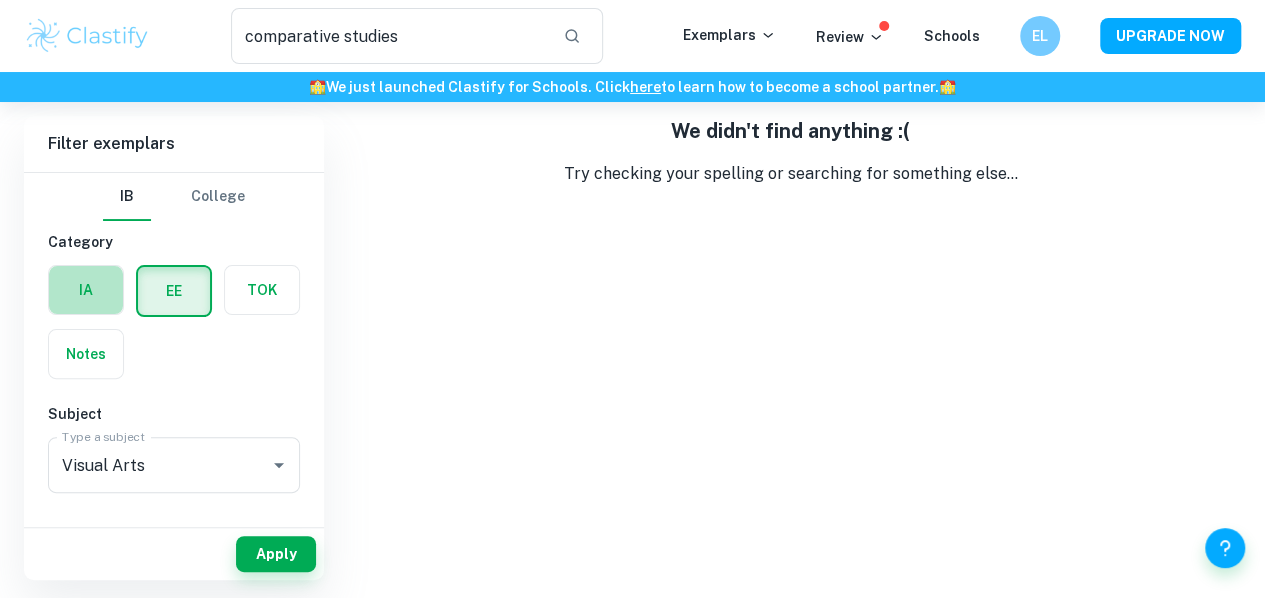 click at bounding box center [86, 290] 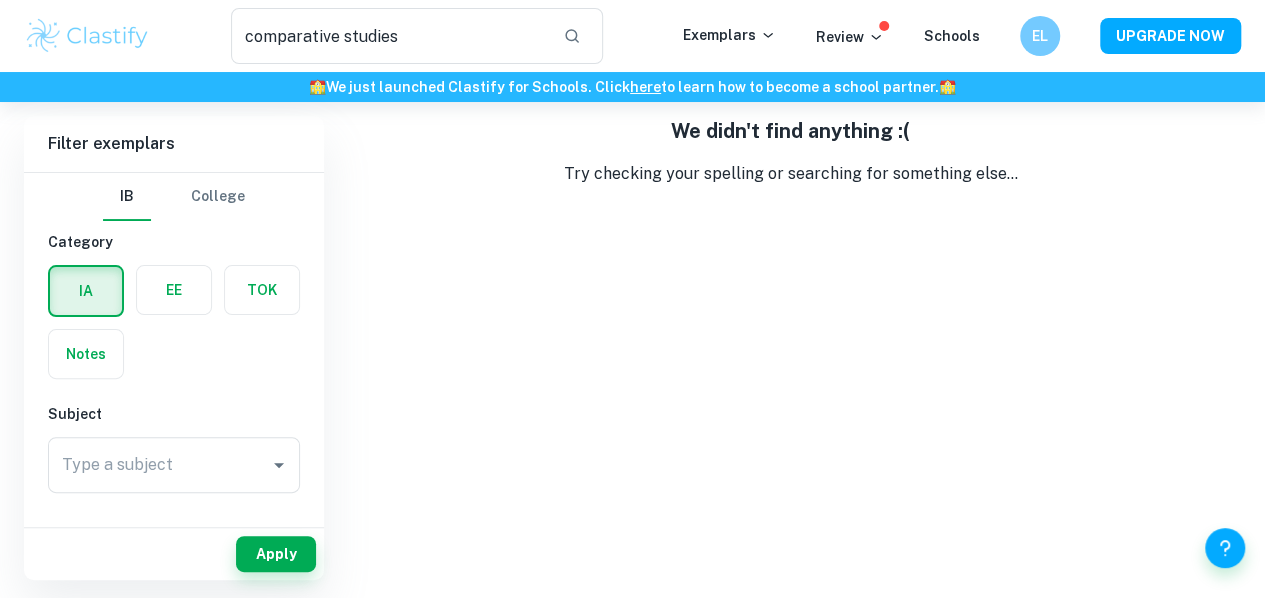 scroll, scrollTop: 0, scrollLeft: 0, axis: both 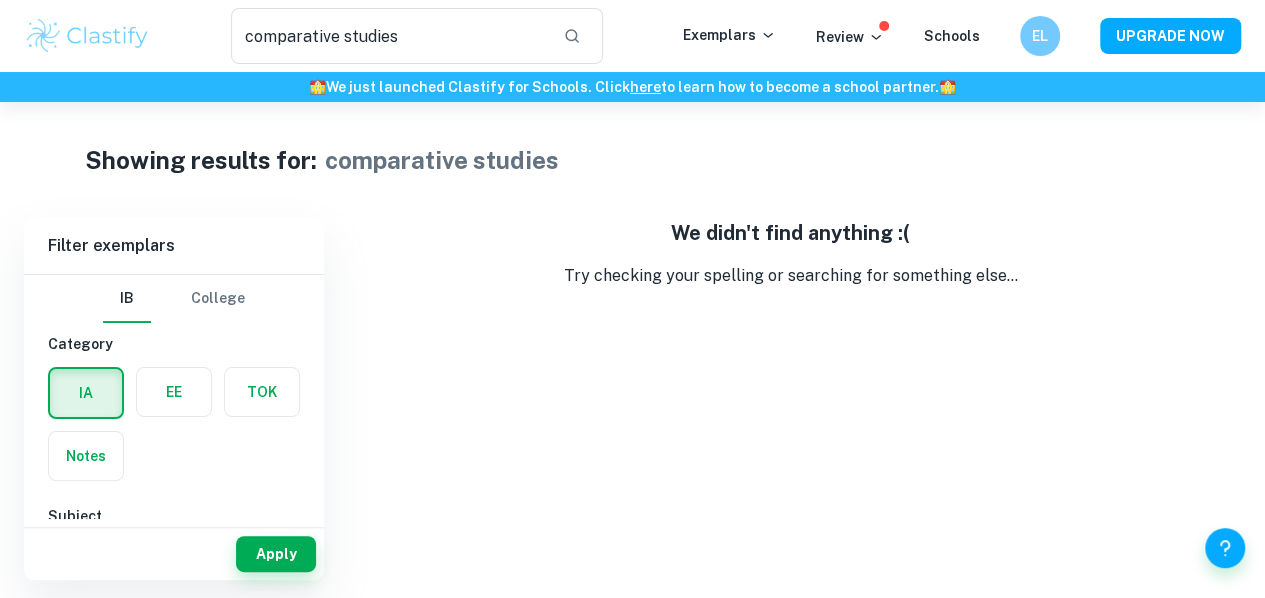 click on "Apply" at bounding box center (174, 554) 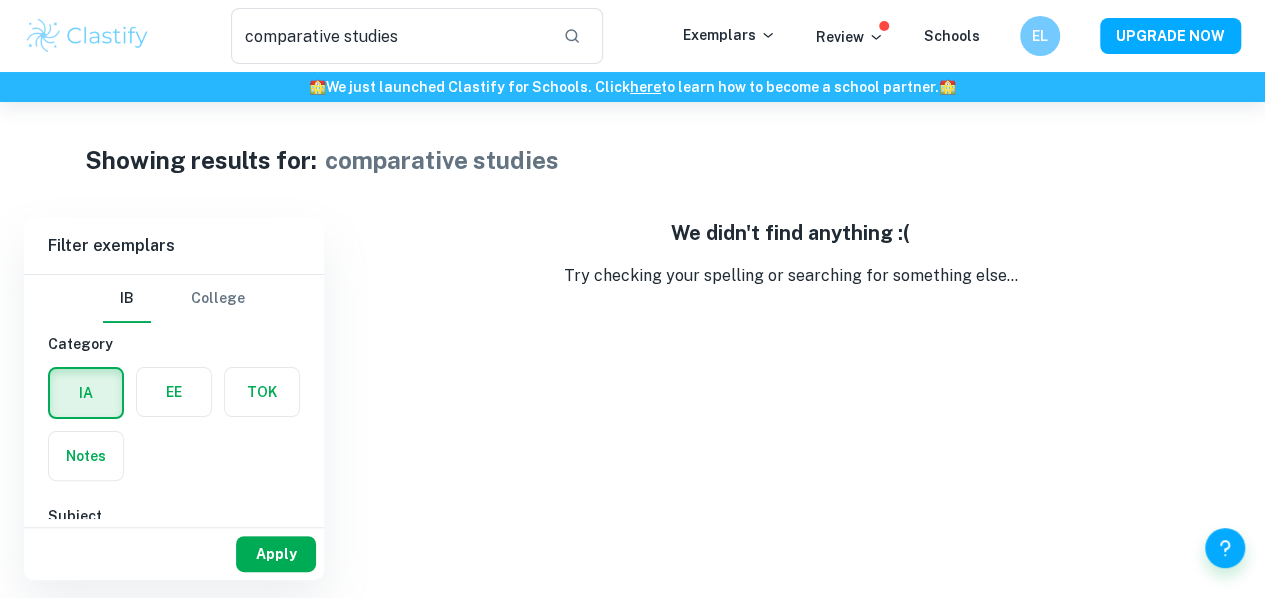 click on "Apply" at bounding box center (276, 554) 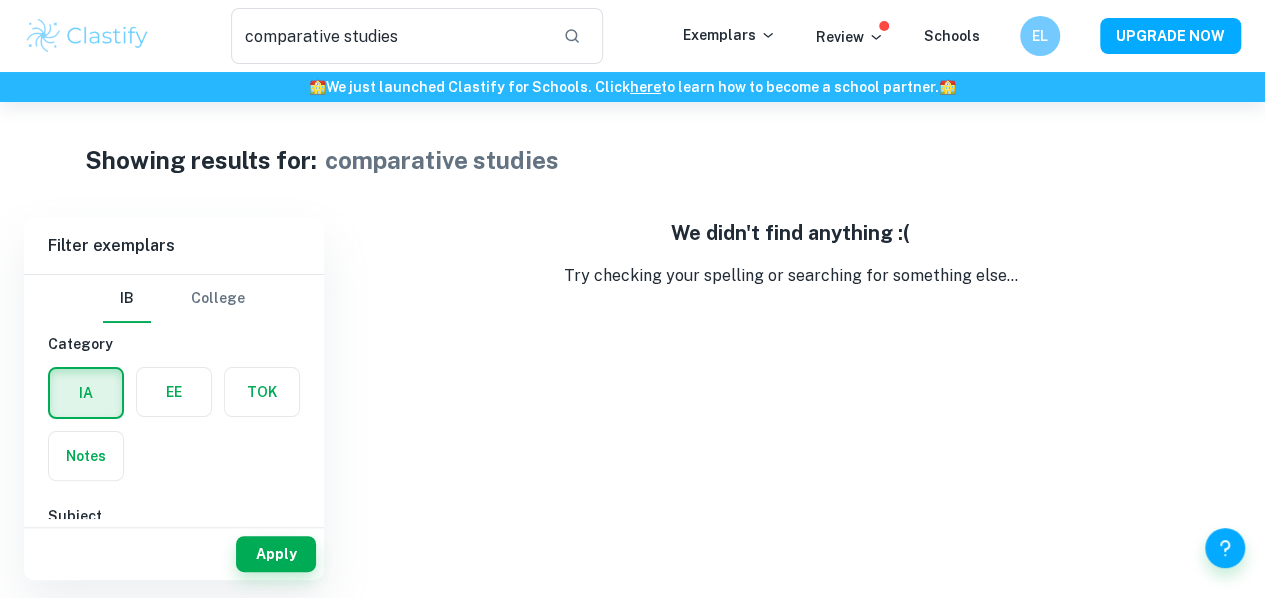 click at bounding box center (87, 36) 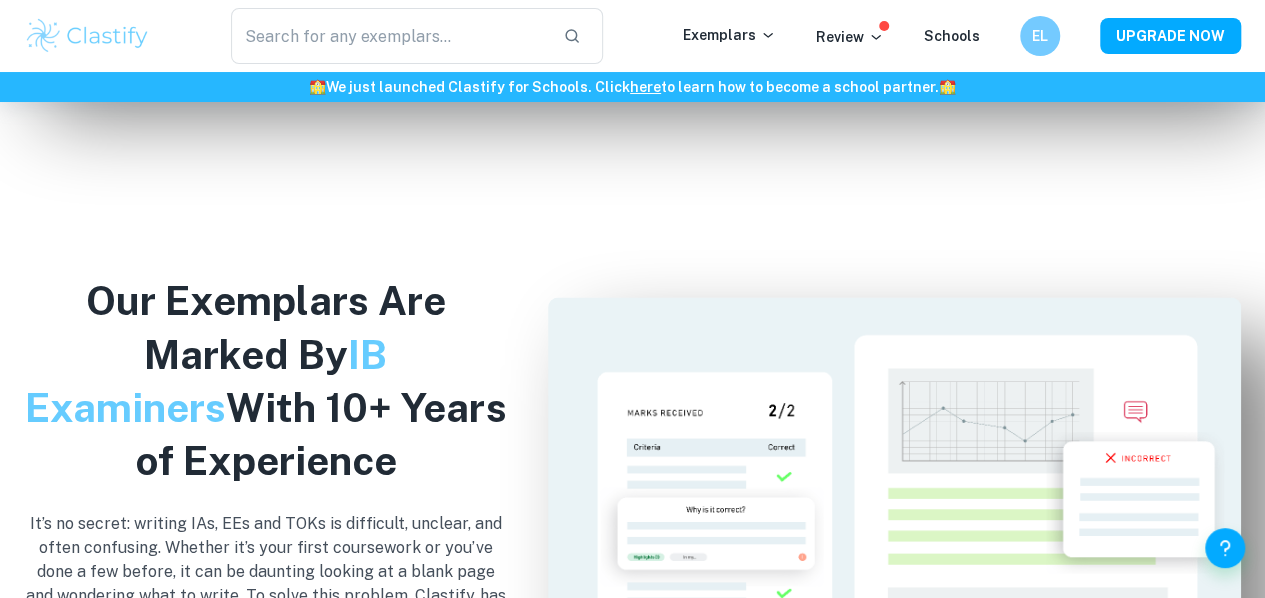 scroll, scrollTop: 1730, scrollLeft: 0, axis: vertical 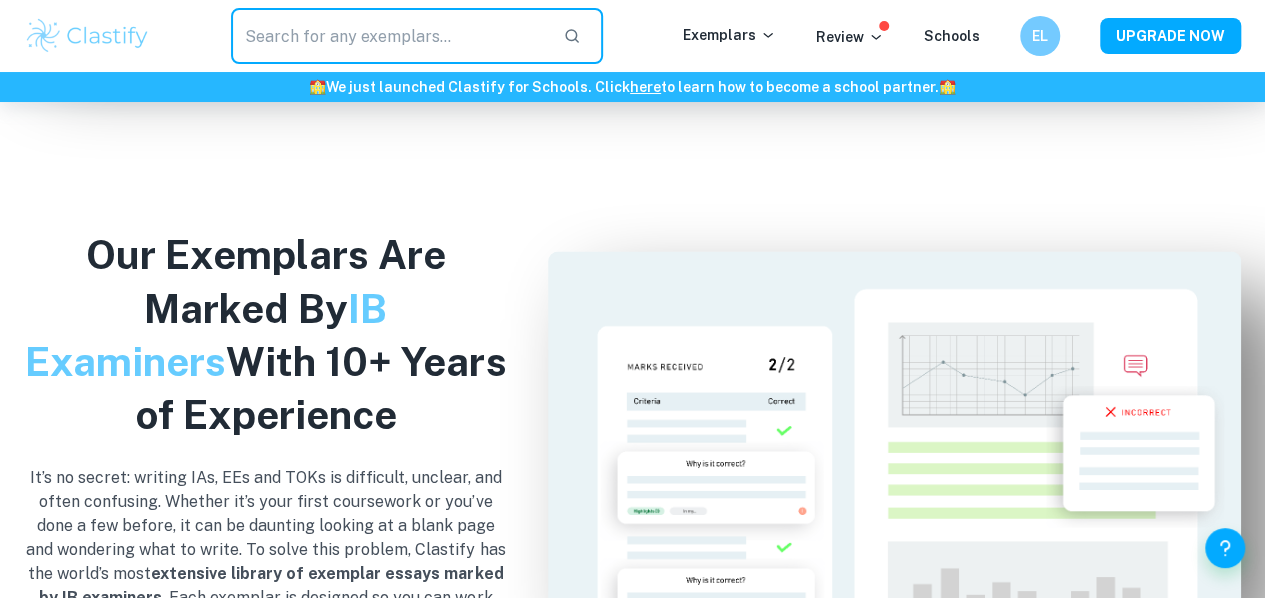 click at bounding box center (389, 36) 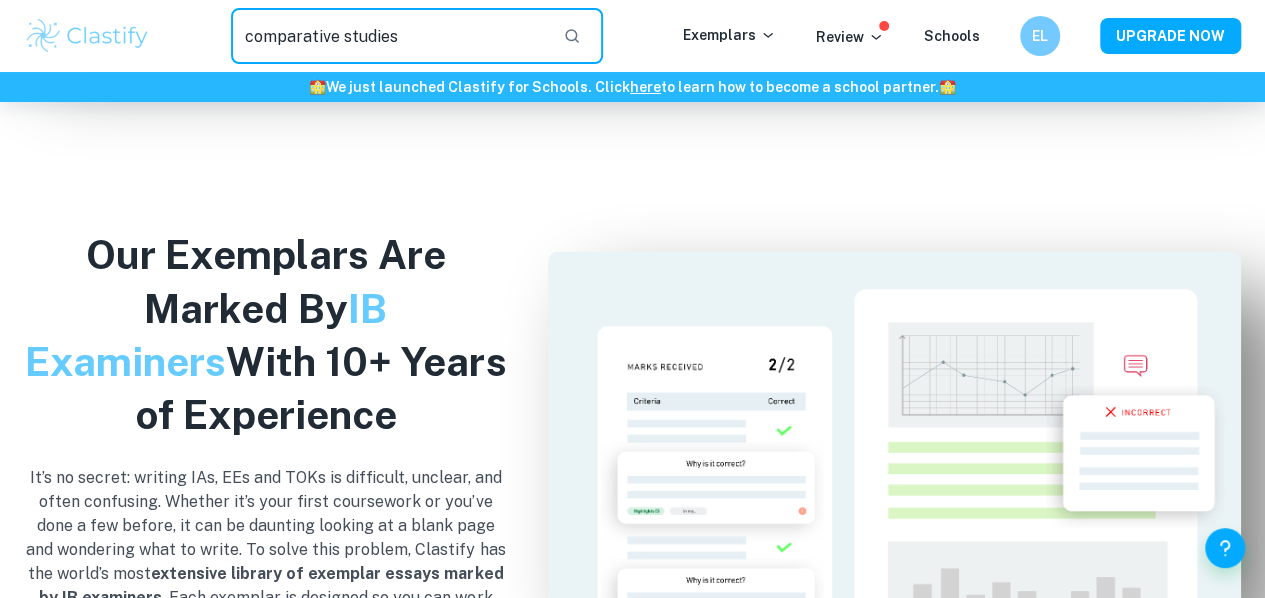 type on "comparative studies" 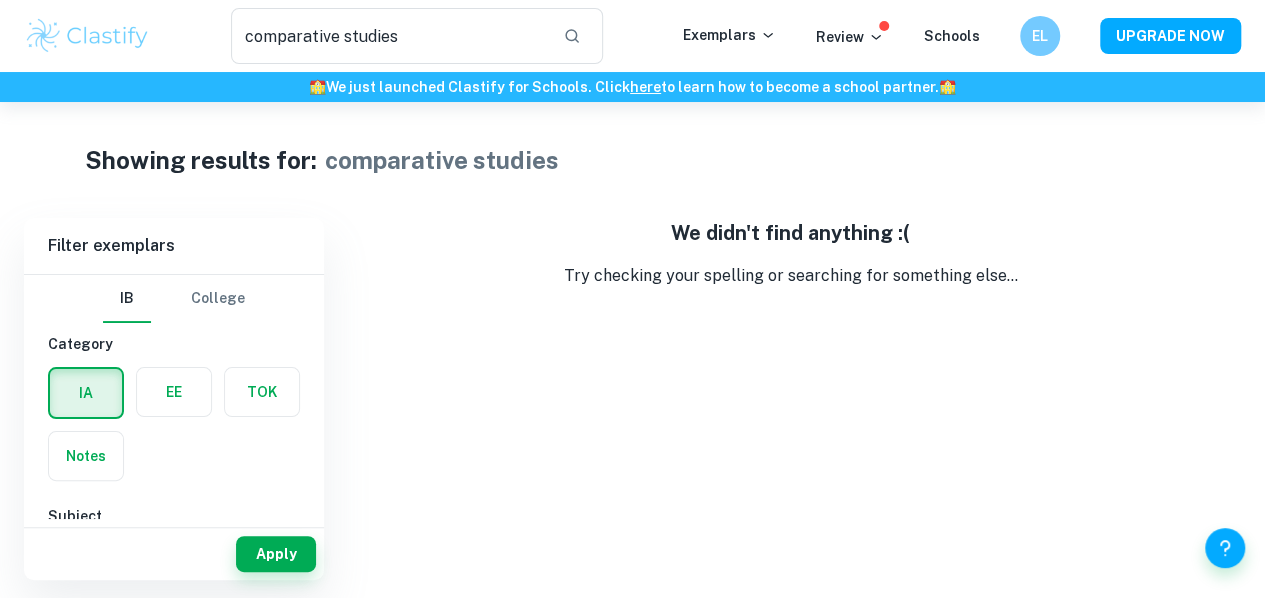 click on "Filter exemplars" at bounding box center [174, 246] 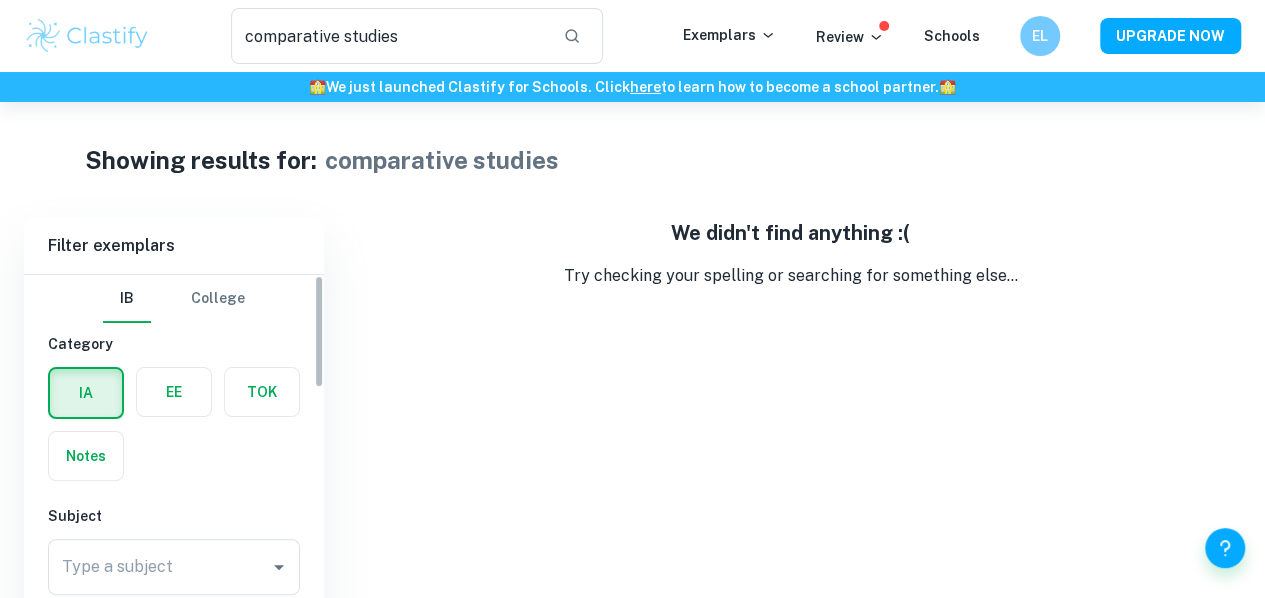 scroll, scrollTop: 102, scrollLeft: 0, axis: vertical 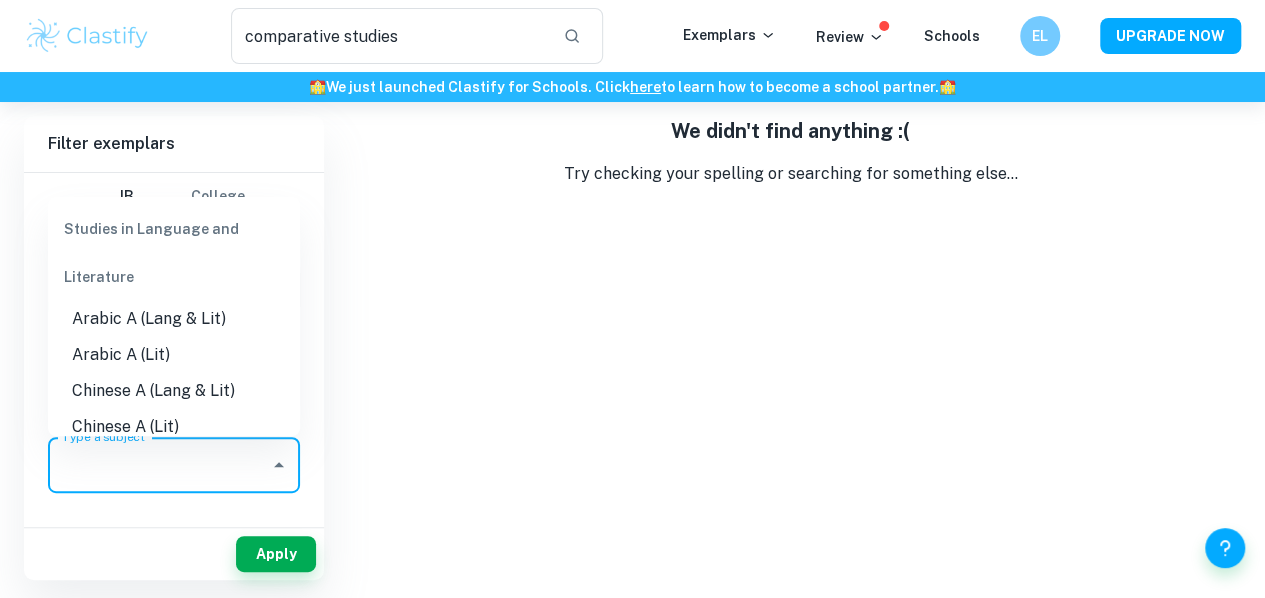 drag, startPoint x: 136, startPoint y: 475, endPoint x: 131, endPoint y: 451, distance: 24.5153 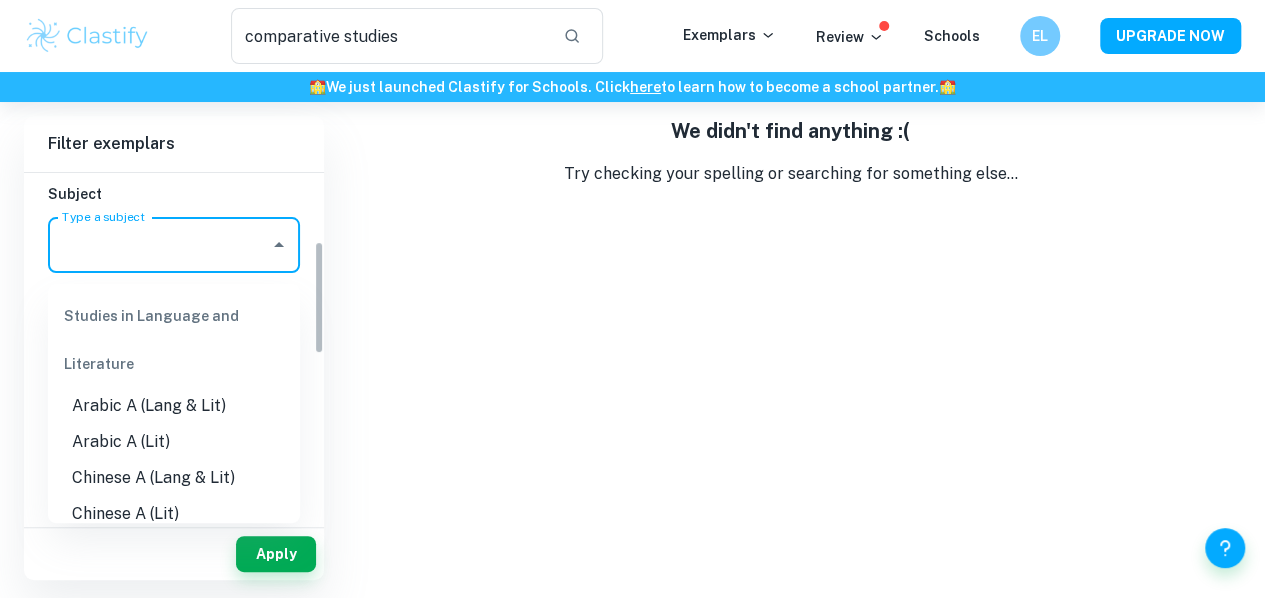 scroll, scrollTop: 194, scrollLeft: 0, axis: vertical 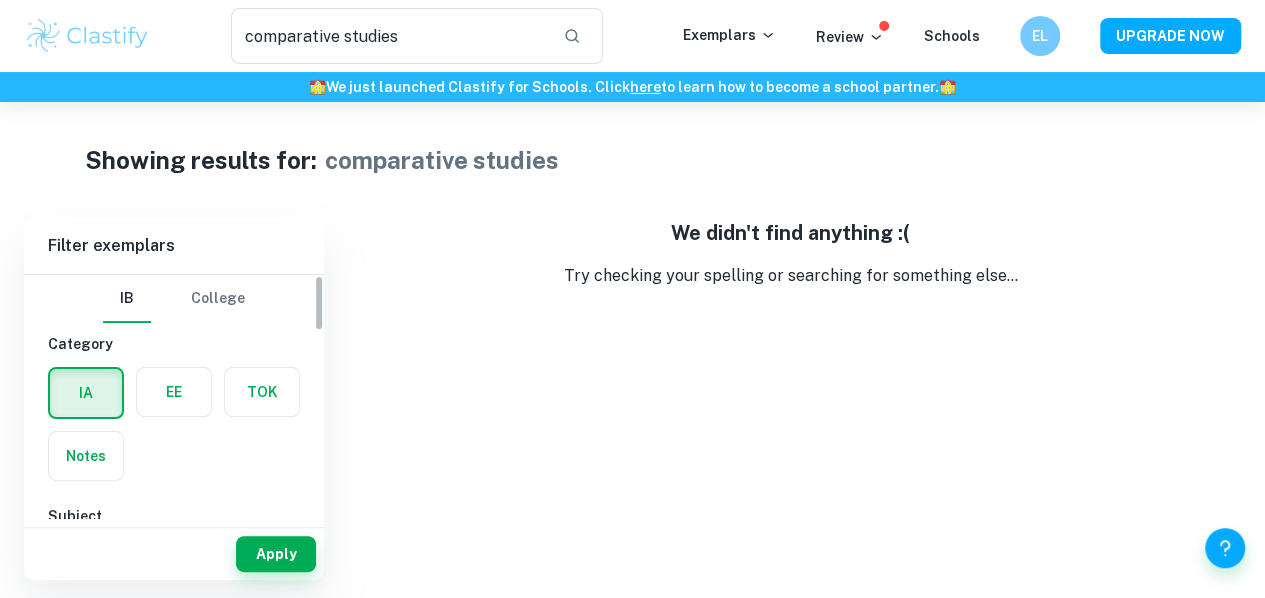 click on "Filter exemplars" at bounding box center (174, 246) 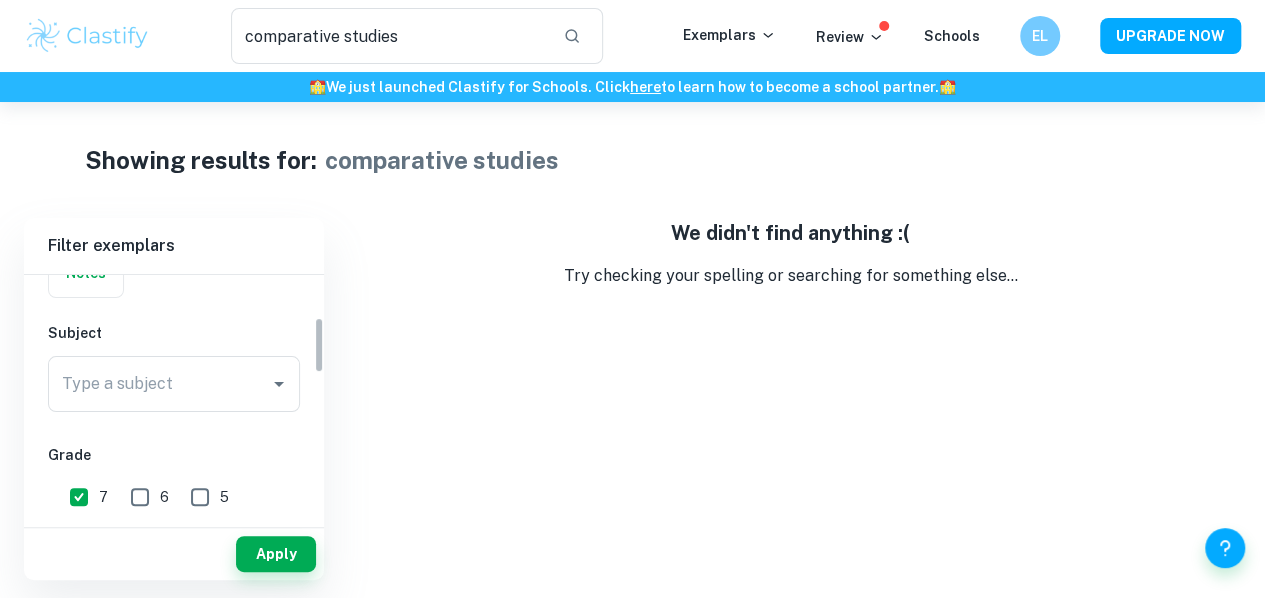 scroll, scrollTop: 186, scrollLeft: 0, axis: vertical 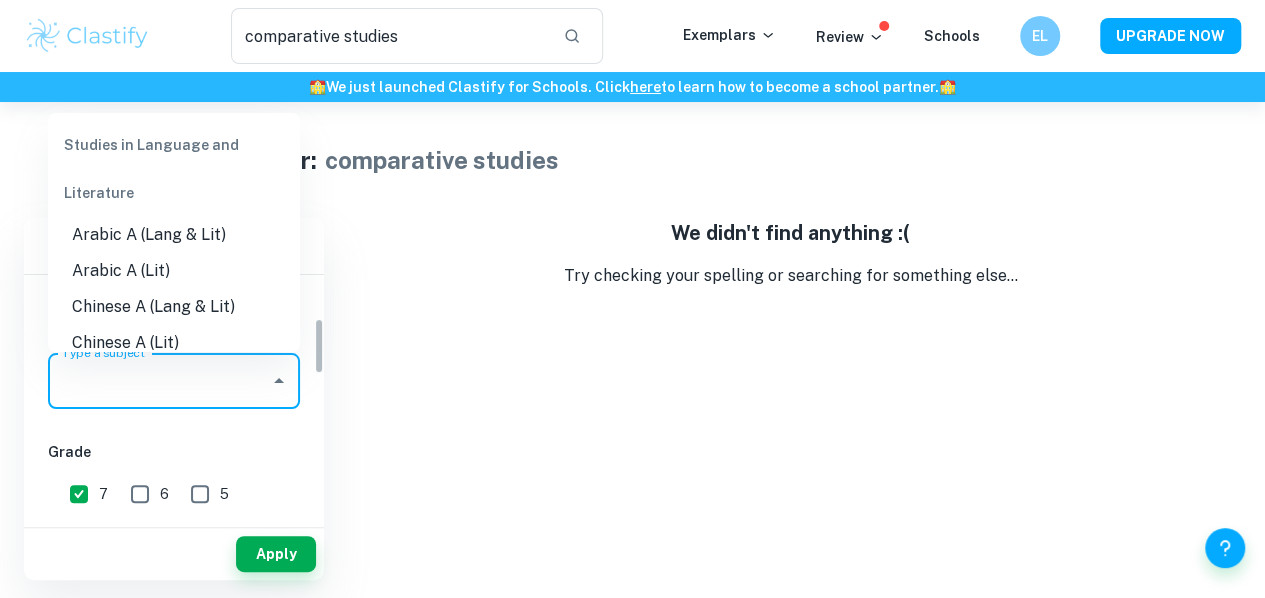 click on "Type a subject" at bounding box center [159, 381] 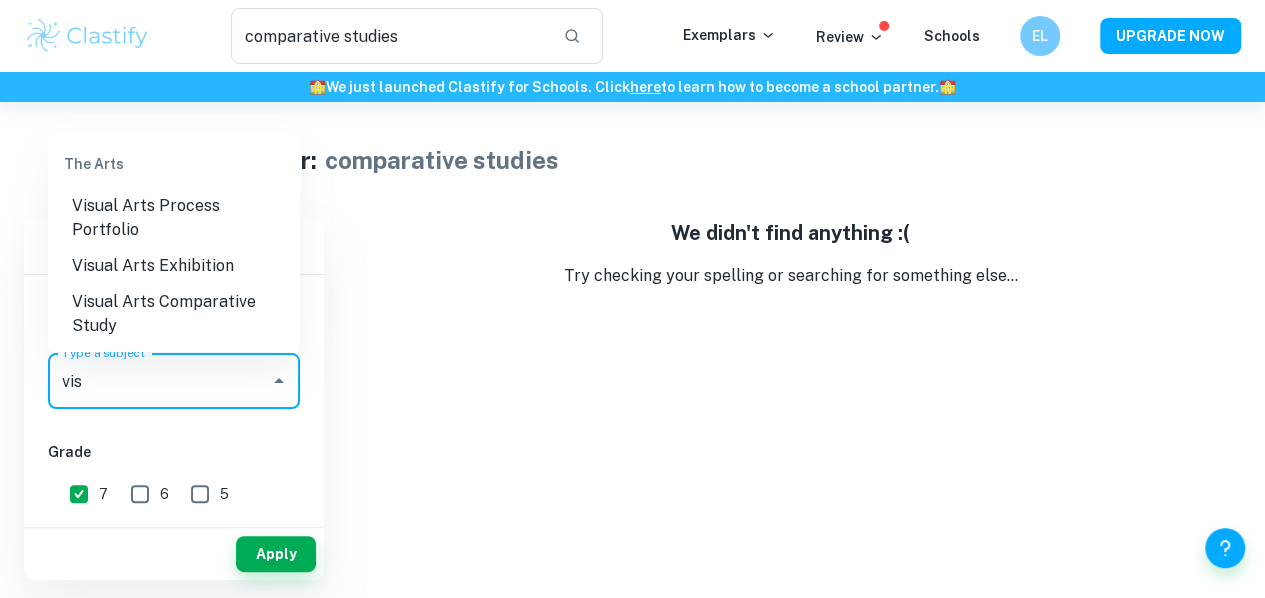 click on "Visual Arts Comparative Study" at bounding box center [174, 314] 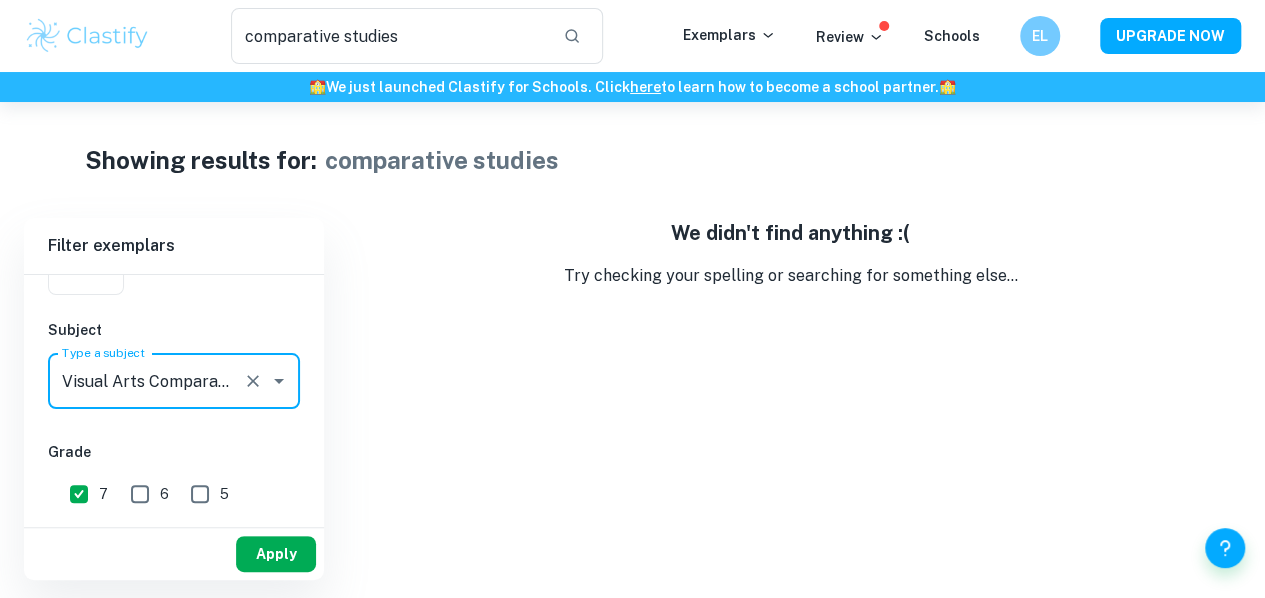 type on "Visual Arts Comparative Study" 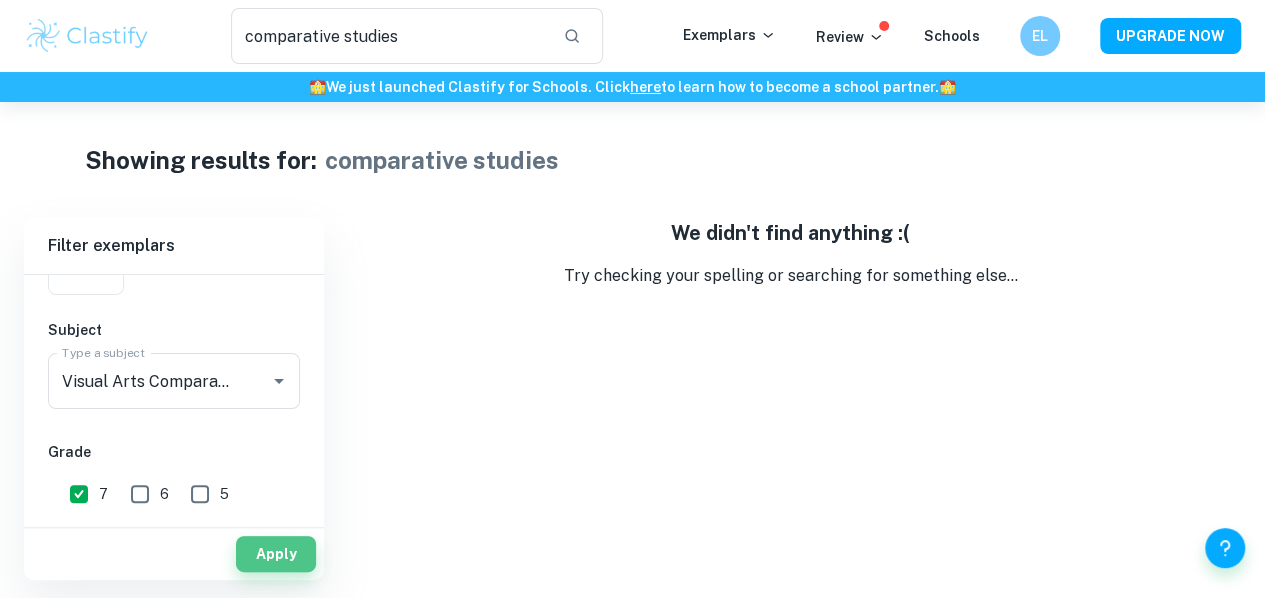 click on "Apply" at bounding box center [276, 554] 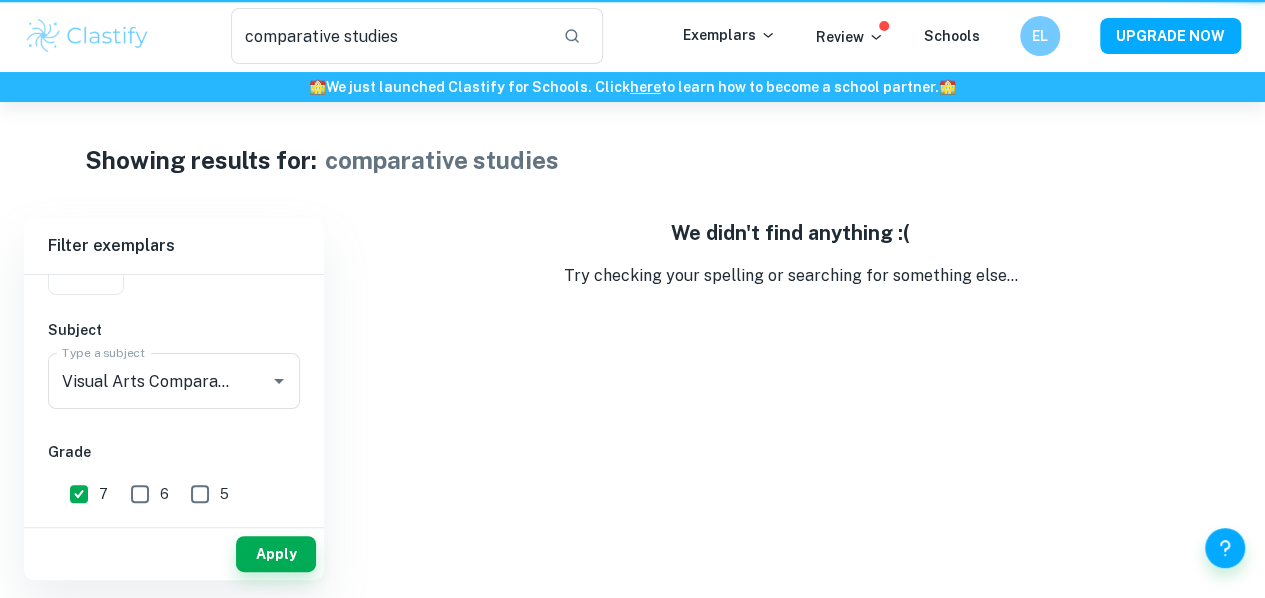 click on "Apply" at bounding box center [276, 554] 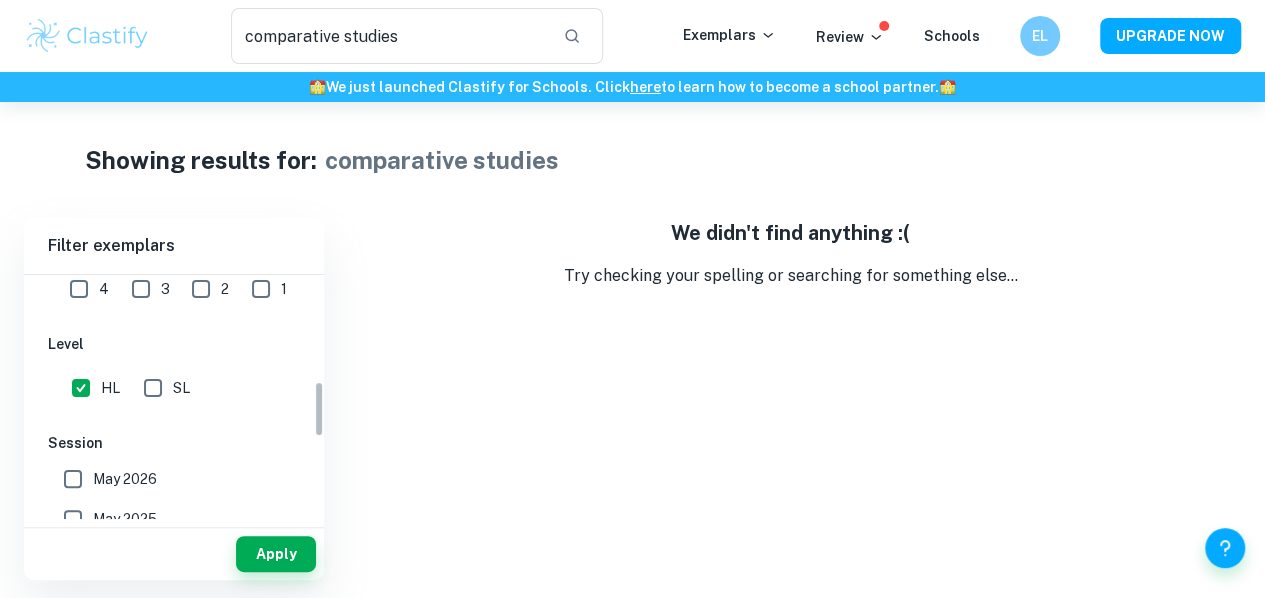 scroll, scrollTop: 465, scrollLeft: 0, axis: vertical 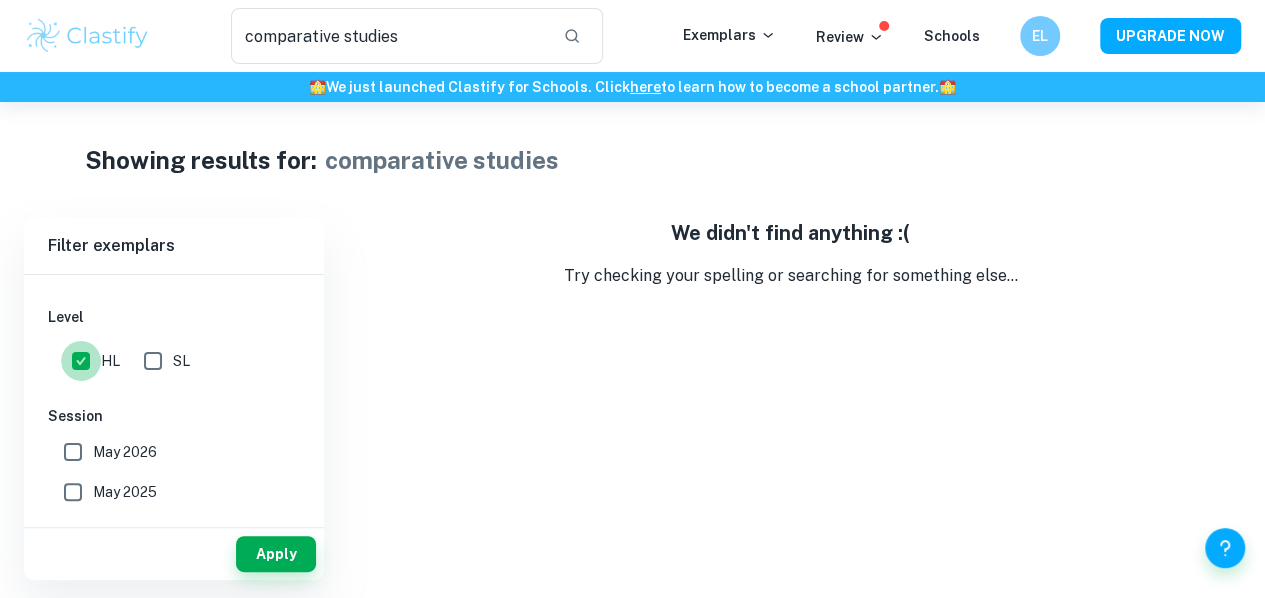 click on "HL" at bounding box center [81, 361] 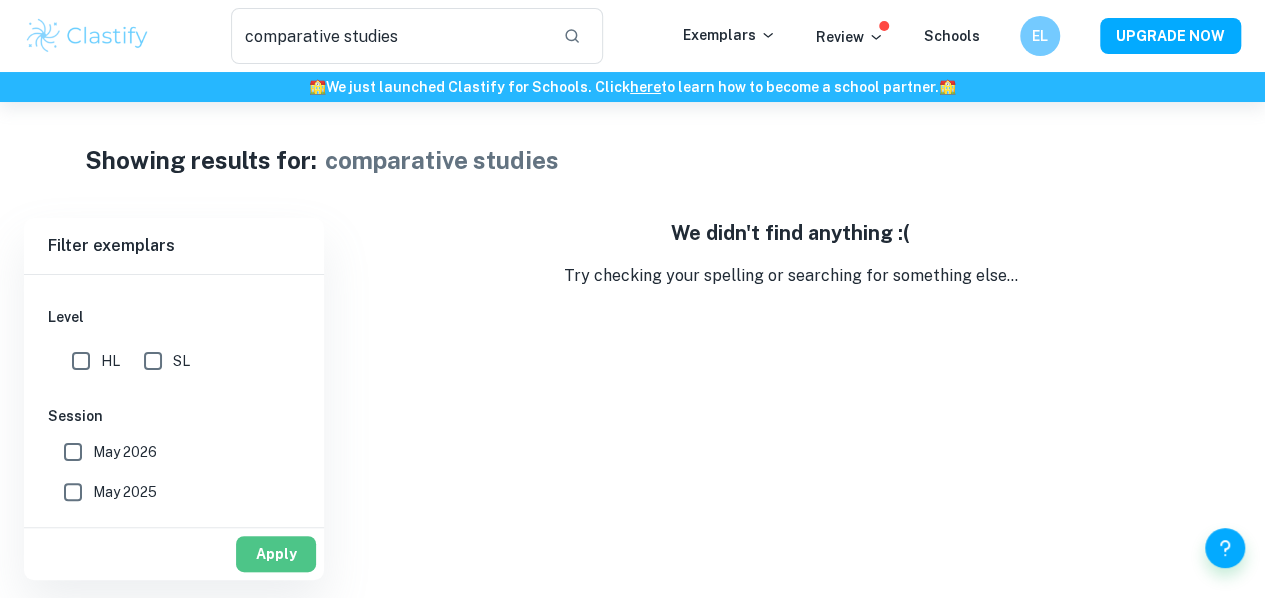 click on "Apply" at bounding box center [276, 554] 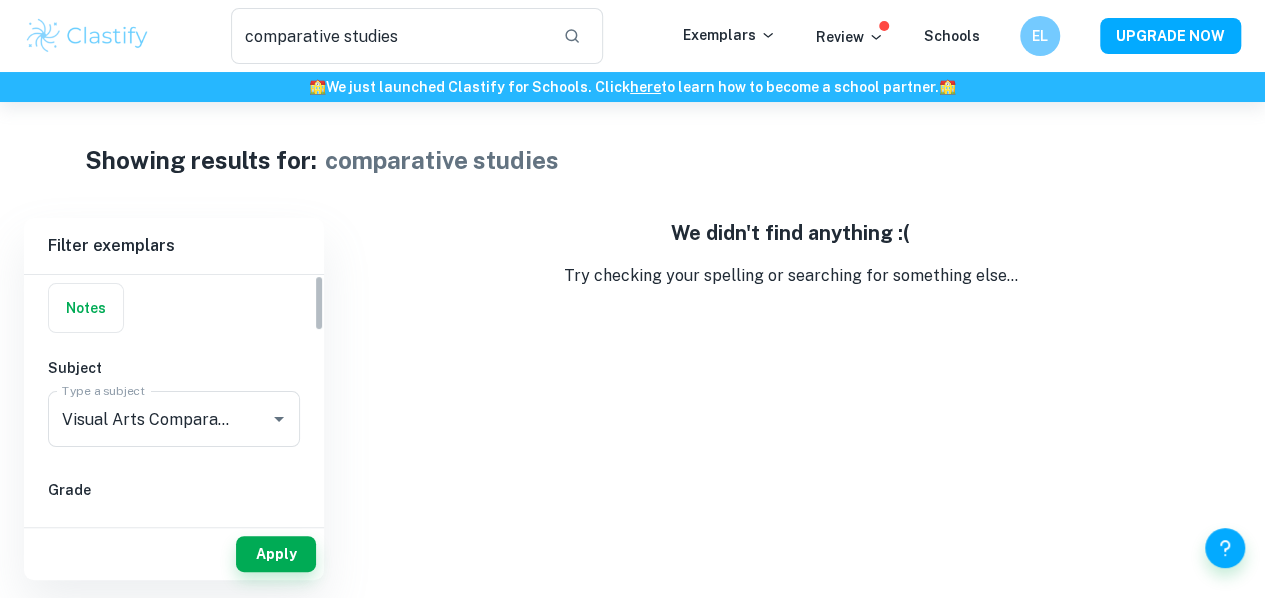 scroll, scrollTop: 0, scrollLeft: 0, axis: both 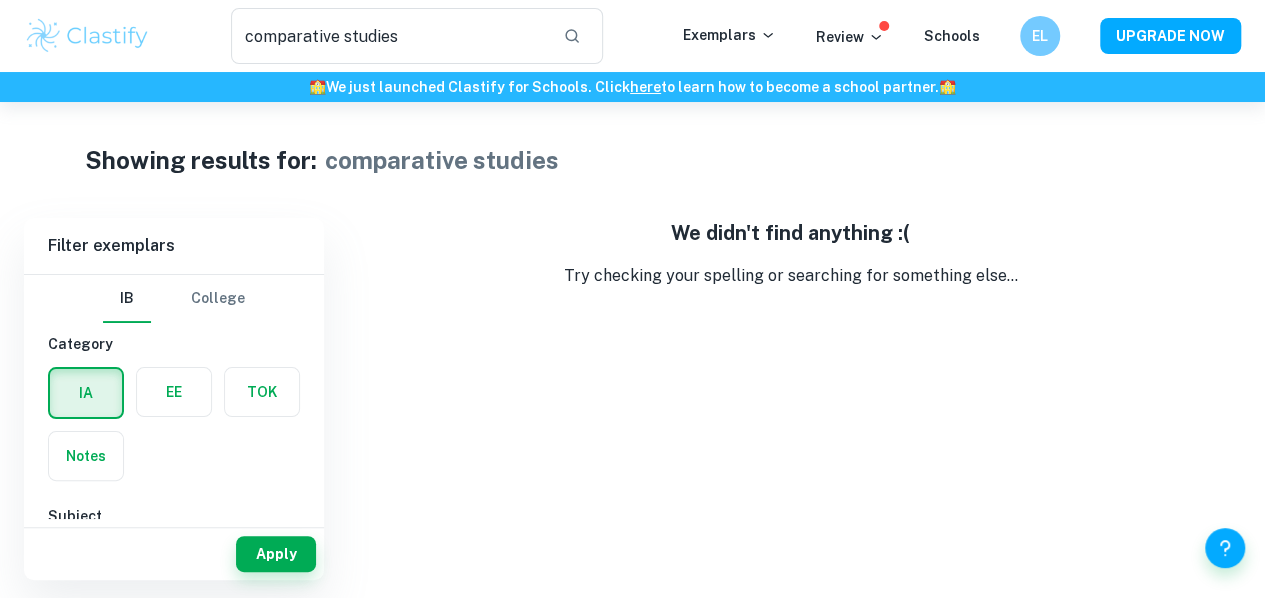 click at bounding box center (174, 392) 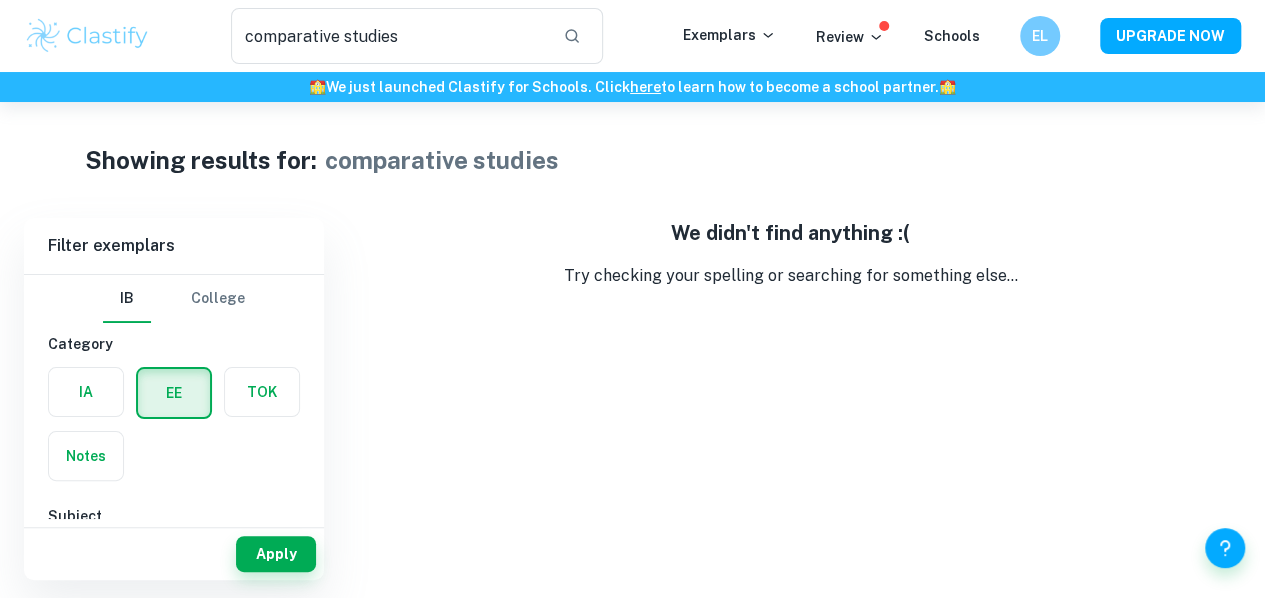 click on "Showing results for: comparative studies Filter Filter exemplars IB College Category IA EE TOK Notes Subject Type a subject Visual Arts Comparative Study Type a subject Grade 7 6 5 4 3 2 1 Level HL SL Session May 2026 May 2025 November 2024 May 2024 November 2023 May 2023 November 2022 May 2022 November 2021 May 2021 Other   Apply Filter exemplars IB College Category IA EE TOK Notes Subject Type a subject Type a subject Grade A B C D E Session May 2026 May 2025 November 2024 May 2024 November 2023 May 2023 November 2022 May 2022 November 2021 May 2021 Other   Apply   We didn't find anything :( Try checking your spelling or searching for something else..." at bounding box center [632, 341] 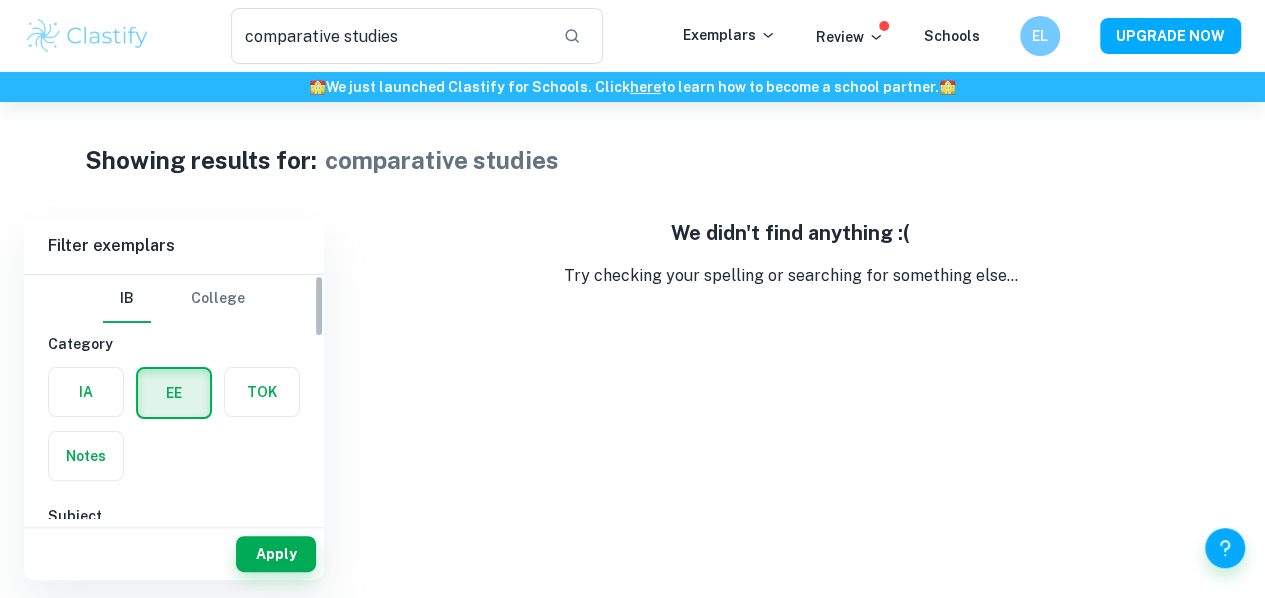 click on "IB College Category IA EE TOK Notes Subject Type a subject Type a subject Grade A B C D E Session May 2026 May 2025 November 2024 May 2024 November 2023 May 2023 November 2022 May 2022 November 2021 May 2021 Other" at bounding box center [174, 758] 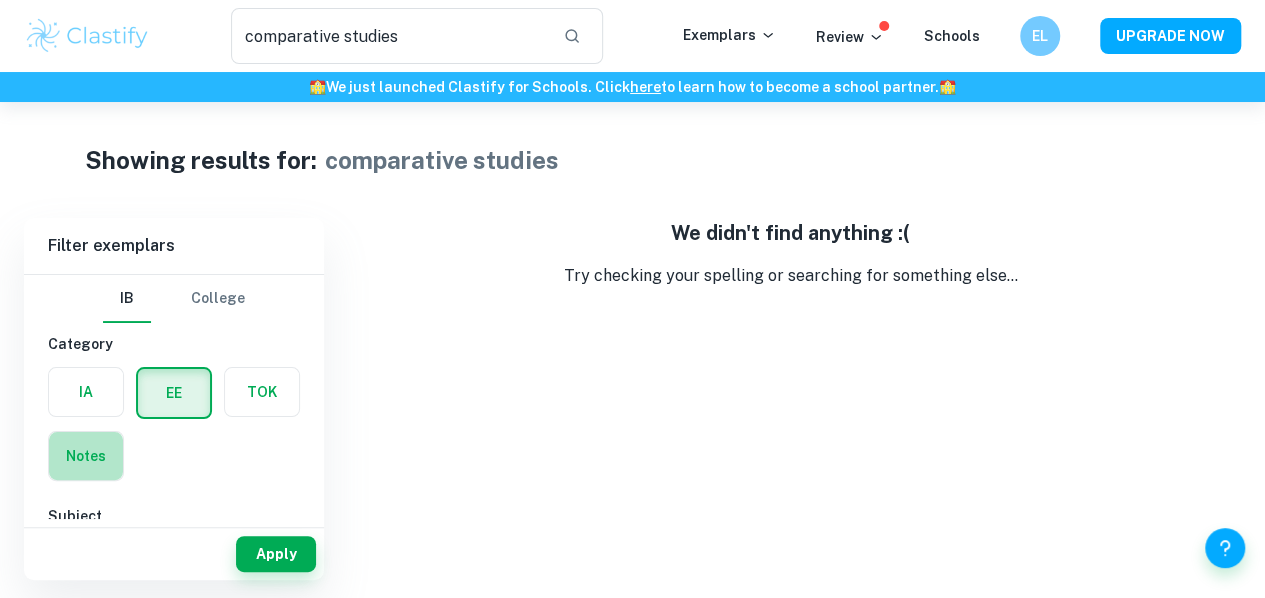 click at bounding box center (86, 456) 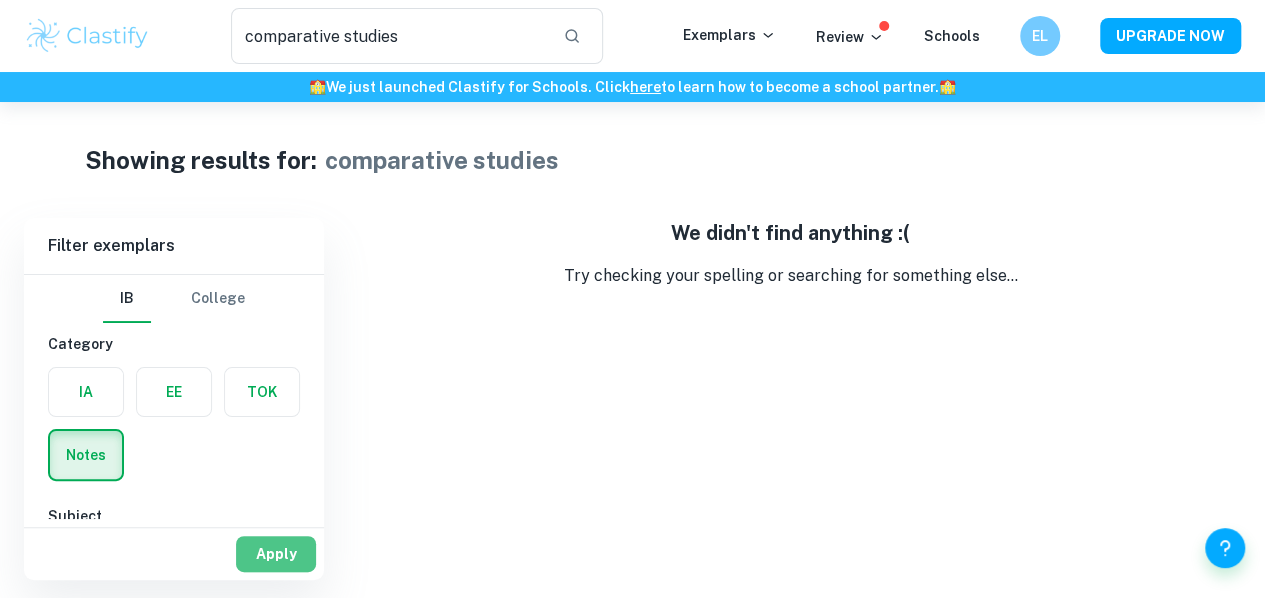 click on "Apply" at bounding box center [276, 554] 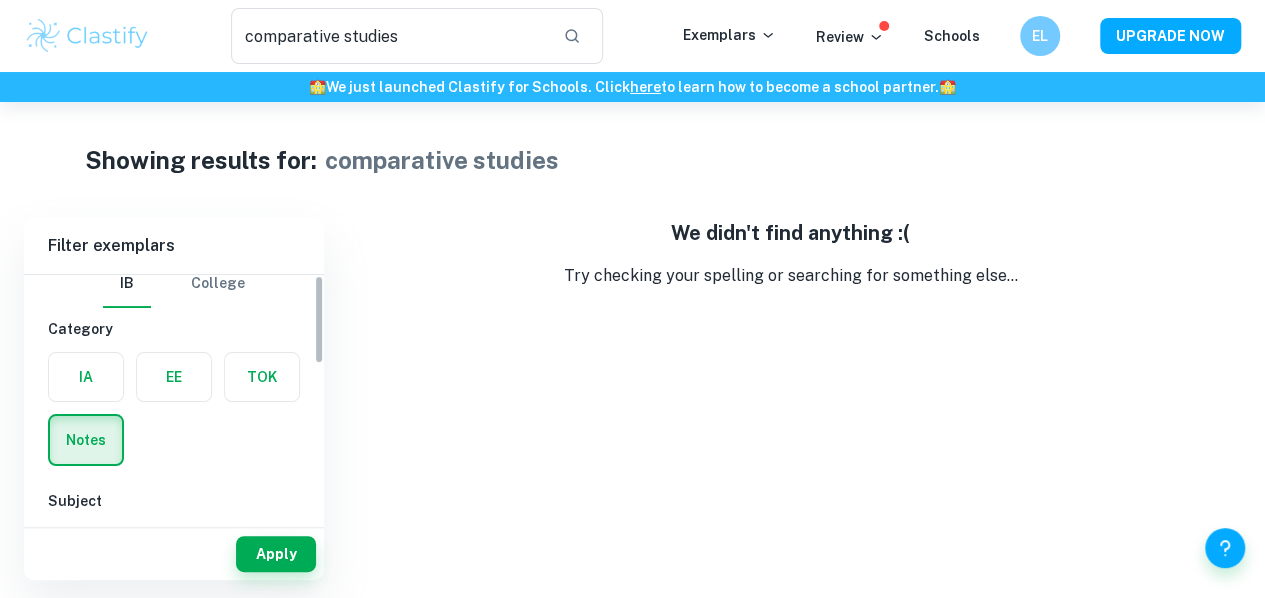 scroll, scrollTop: 0, scrollLeft: 0, axis: both 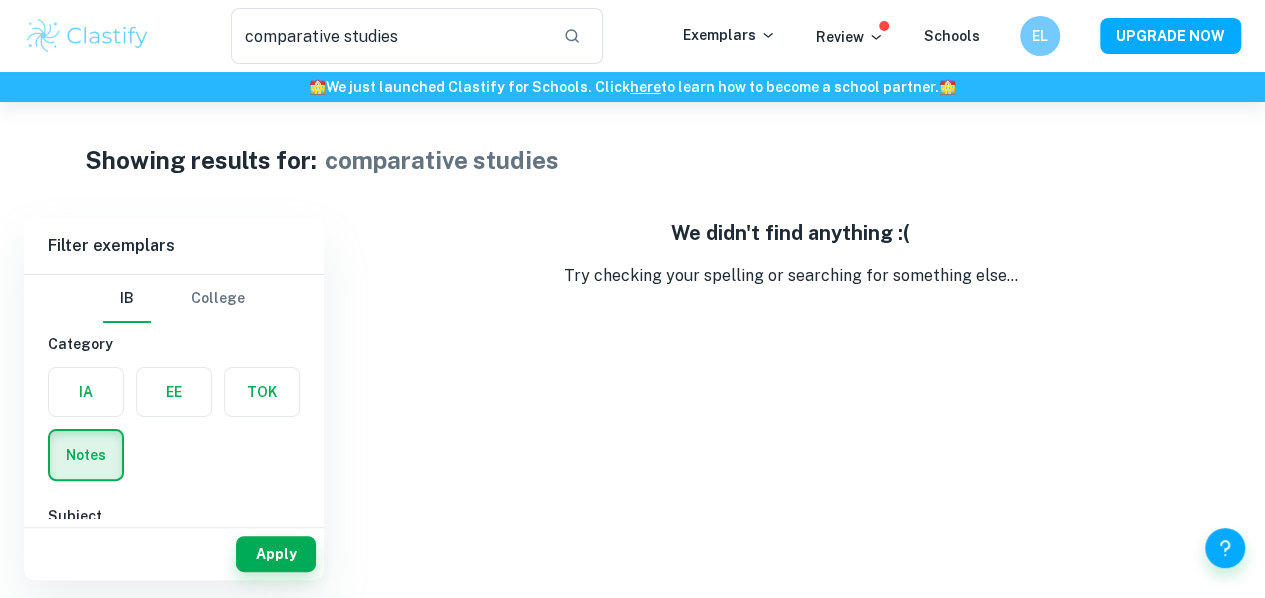 click at bounding box center [262, 392] 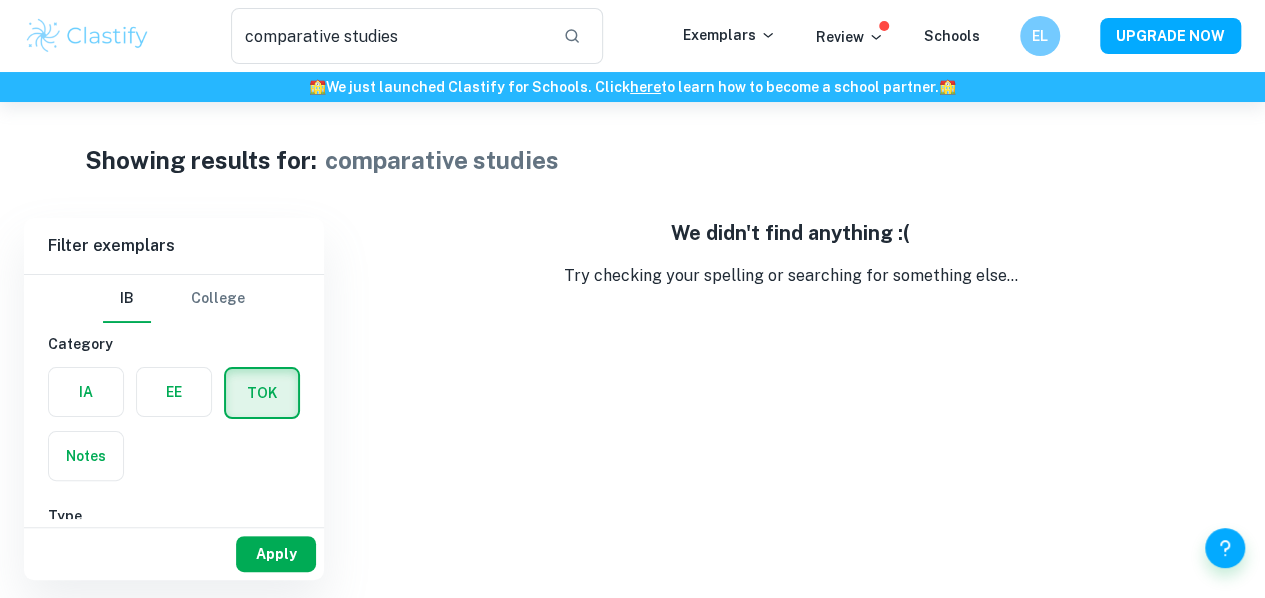 click on "Apply" at bounding box center [276, 554] 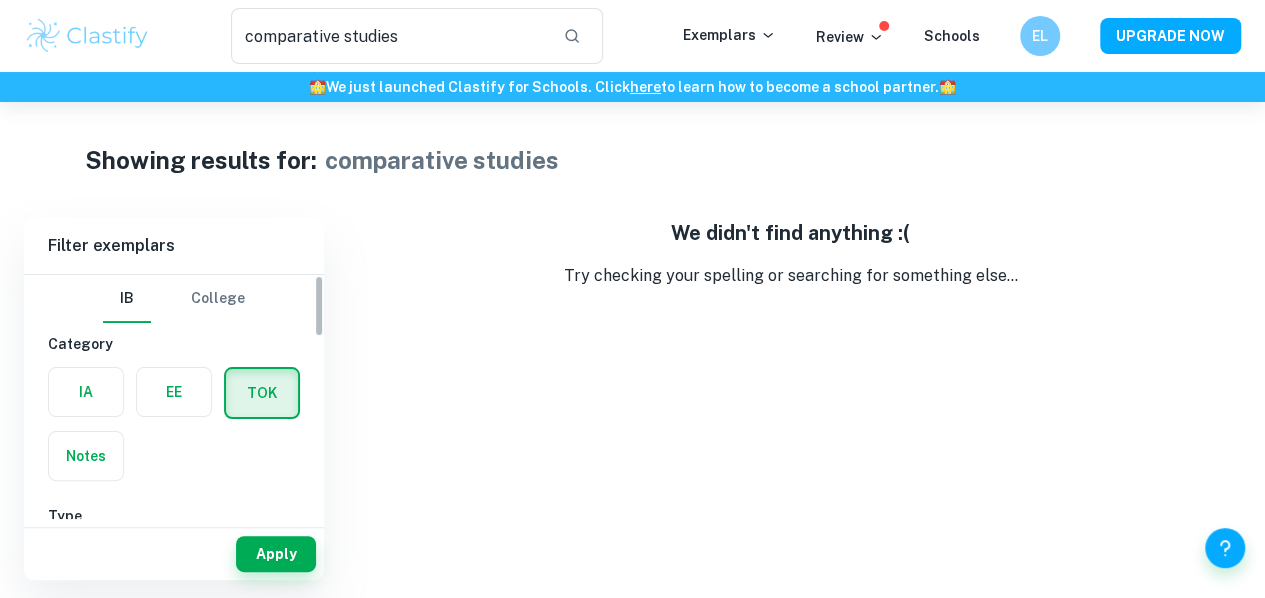 scroll, scrollTop: 13, scrollLeft: 0, axis: vertical 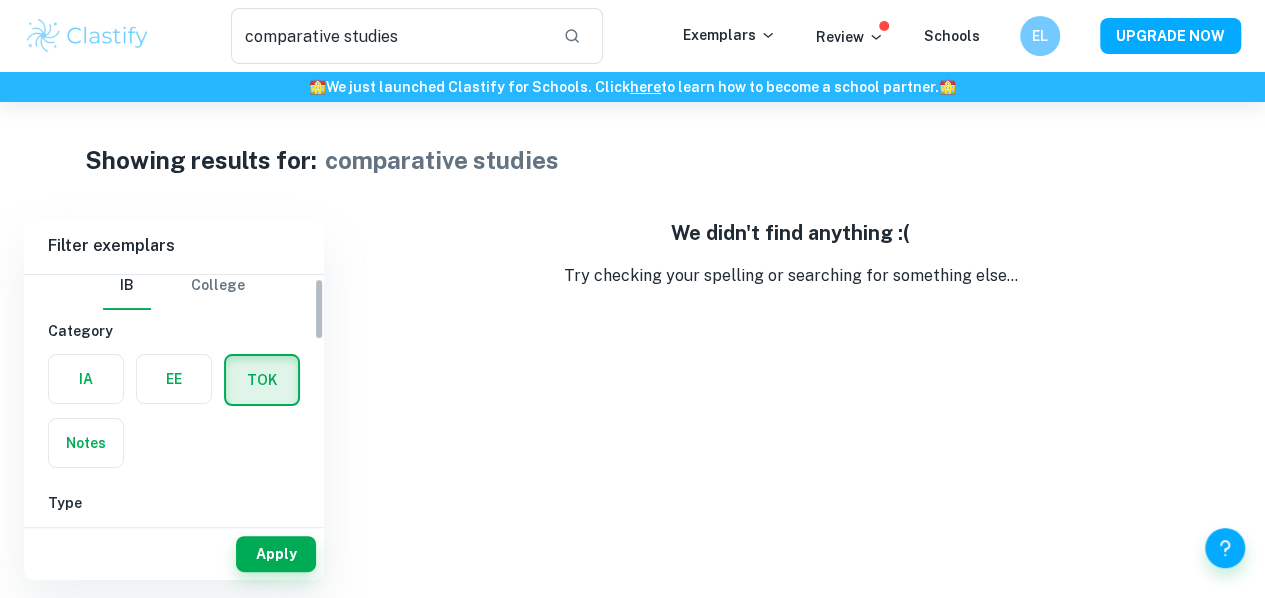 click at bounding box center (86, 379) 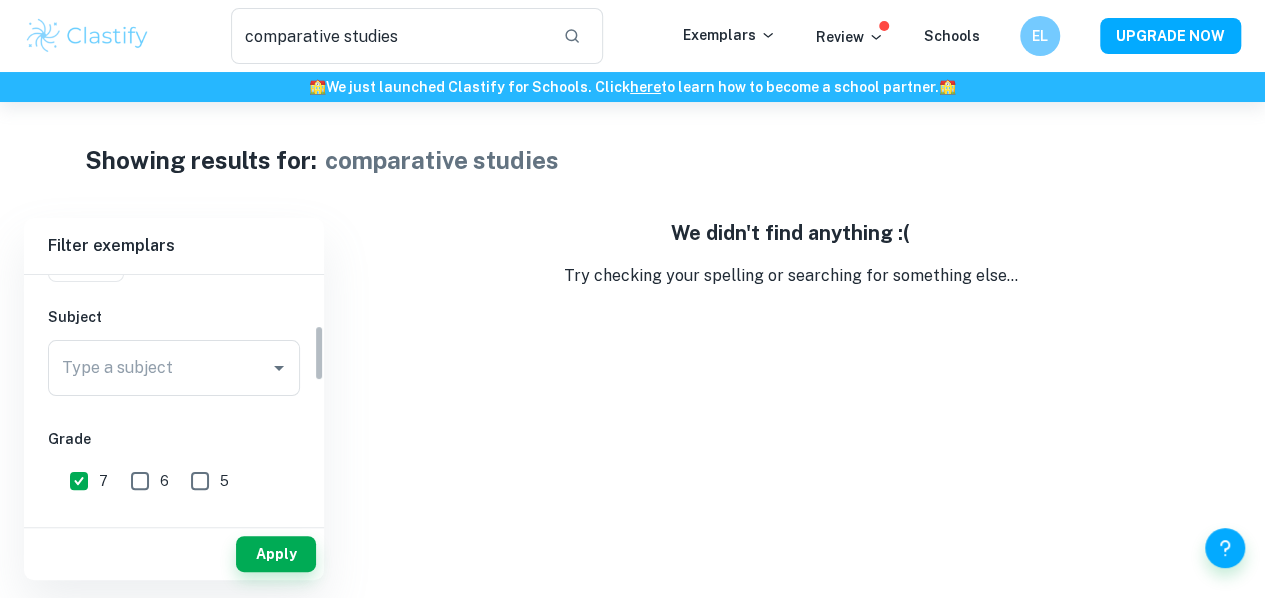 scroll, scrollTop: 248, scrollLeft: 0, axis: vertical 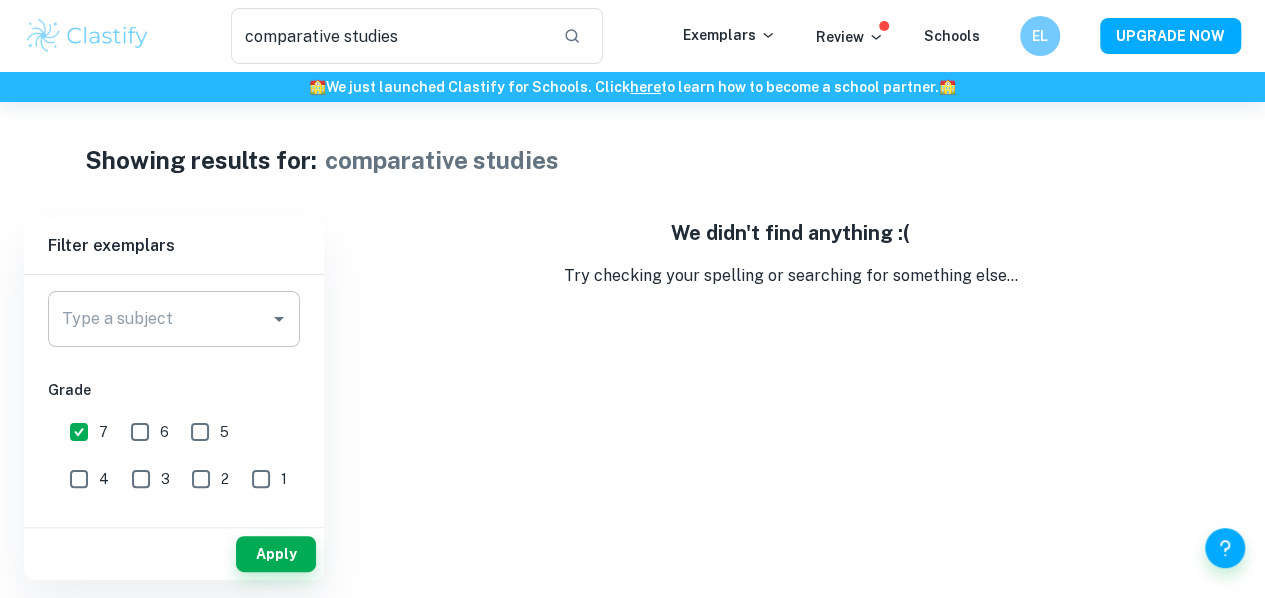 click on "Type a subject" at bounding box center (159, 319) 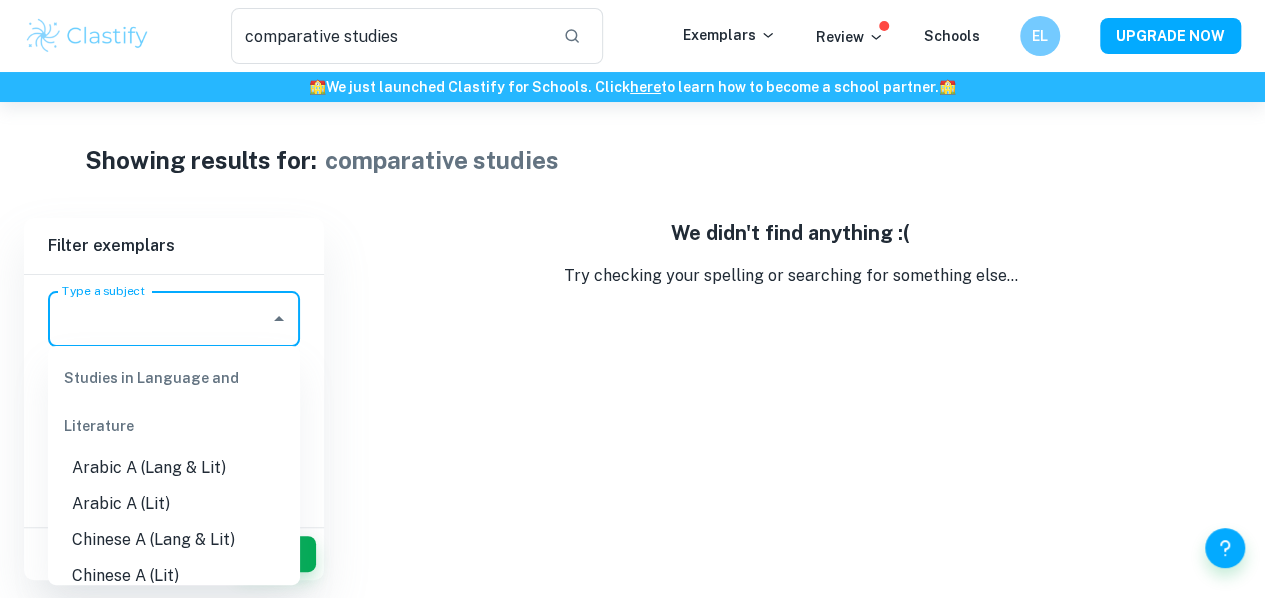 type on "c" 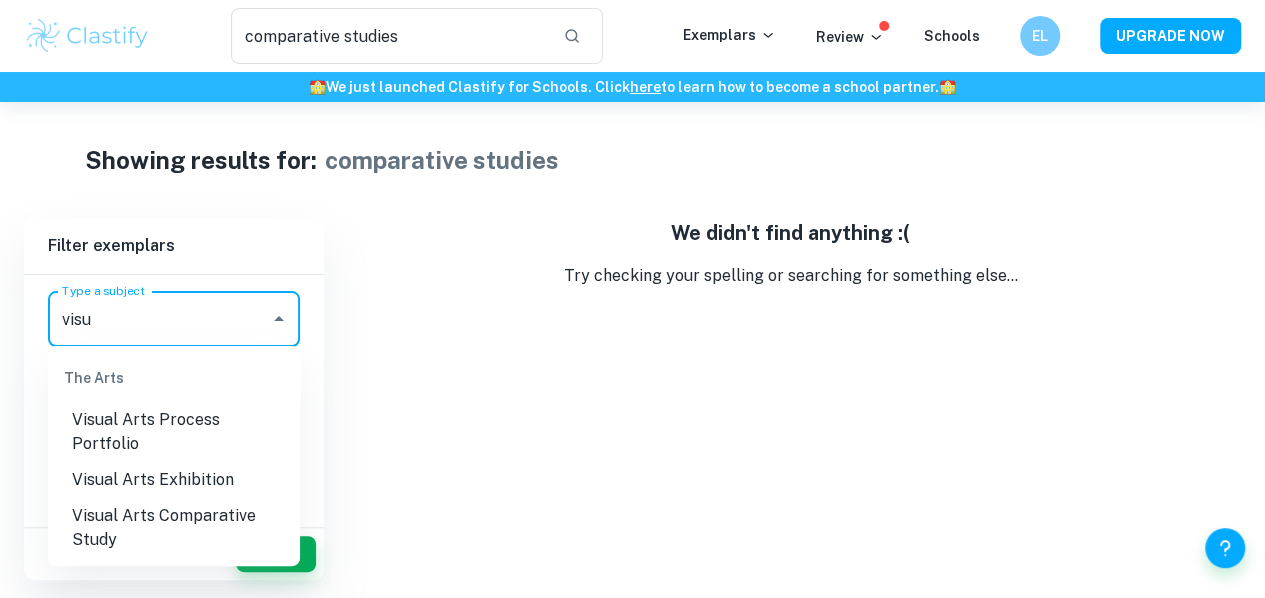 click on "Visual Arts Process Portfolio" at bounding box center (174, 432) 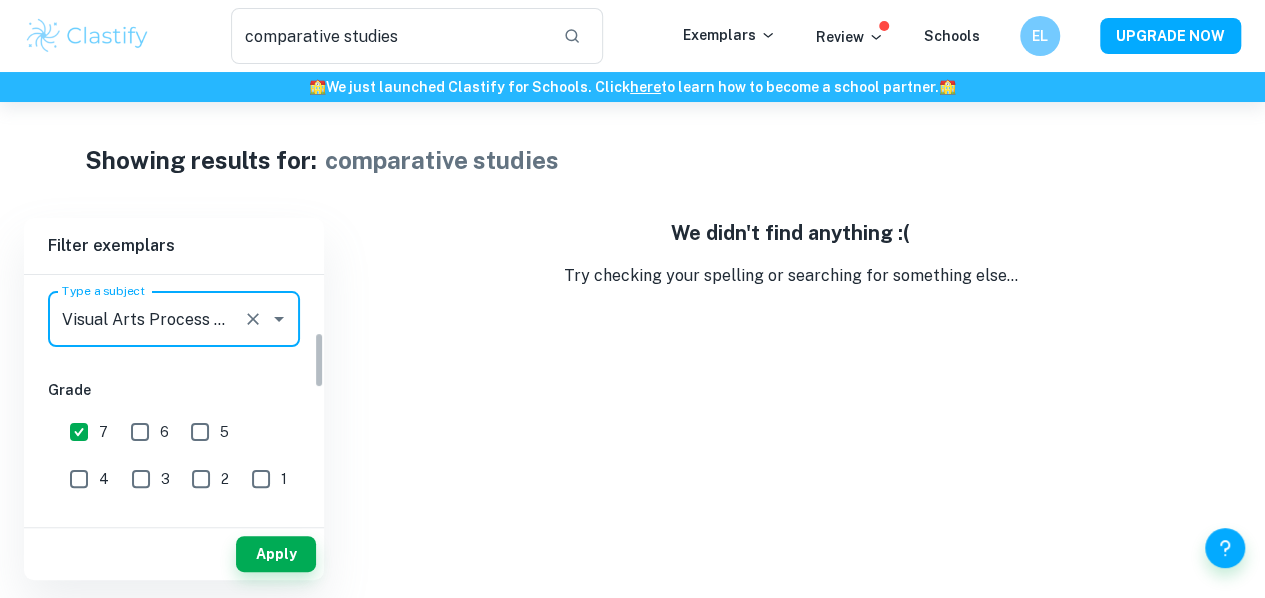 type on "Visual Arts Process Portfolio" 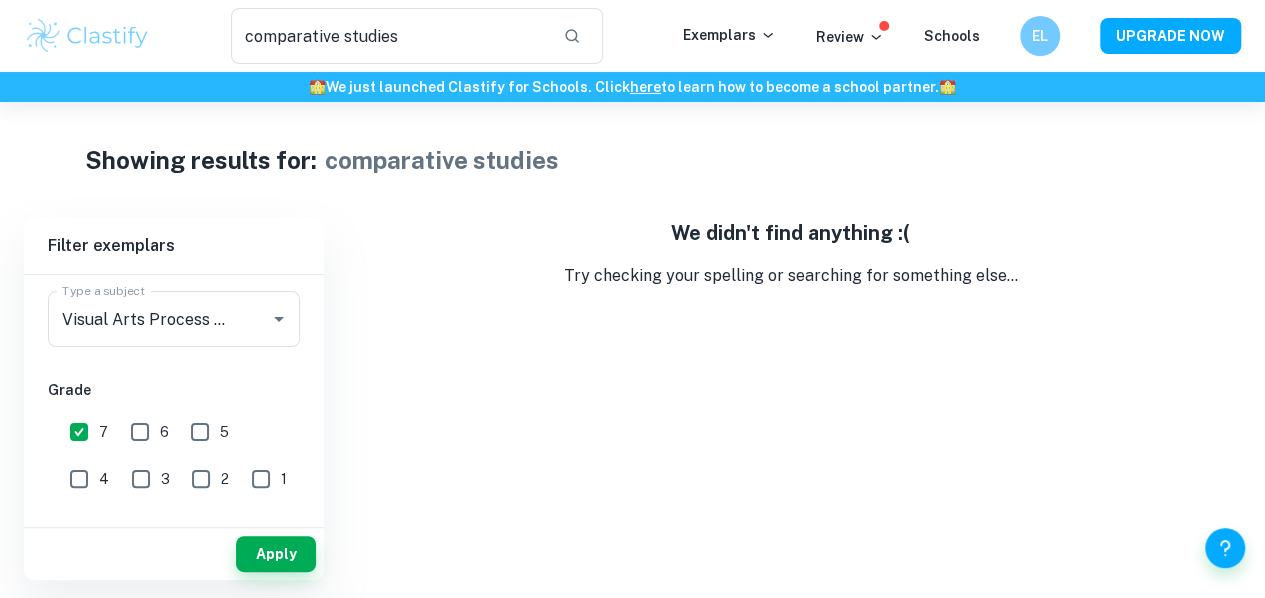 click on "We value your privacy We use cookies to enhance your browsing experience, serve personalised ads or content, and analyse our traffic. By clicking "Accept All", you consent to our use of cookies.   Cookie Policy Customise   Reject All   Accept All   Customise Consent Preferences   We use cookies to help you navigate efficiently and perform certain functions. You will find detailed information about all cookies under each consent category below. The cookies that are categorised as "Necessary" are stored on your browser as they are essential for enabling the basic functionalities of the site. ...  Show more For more information on how Google's third-party cookies operate and handle your data, see:   Google Privacy Policy Necessary Always Active Necessary cookies are required to enable the basic features of this site, such as providing secure log-in or adjusting your consent preferences. These cookies do not store any personally identifiable data. Functional Analytics Performance Advertisement Uncategorised" at bounding box center (632, 401) 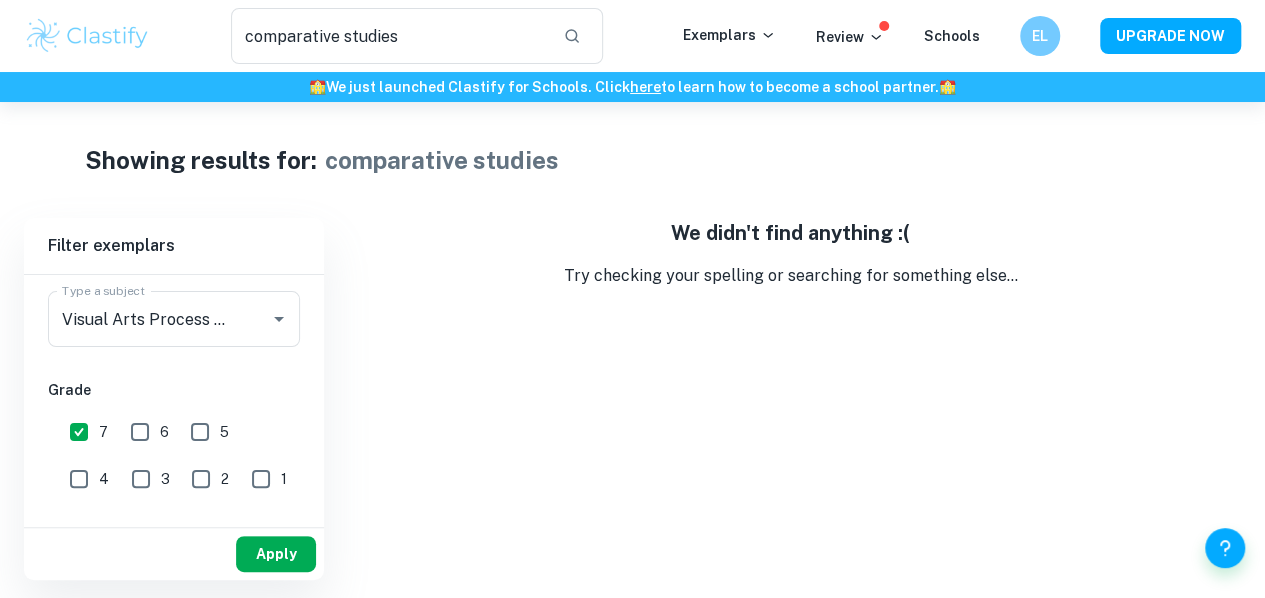 click on "Apply" at bounding box center [276, 554] 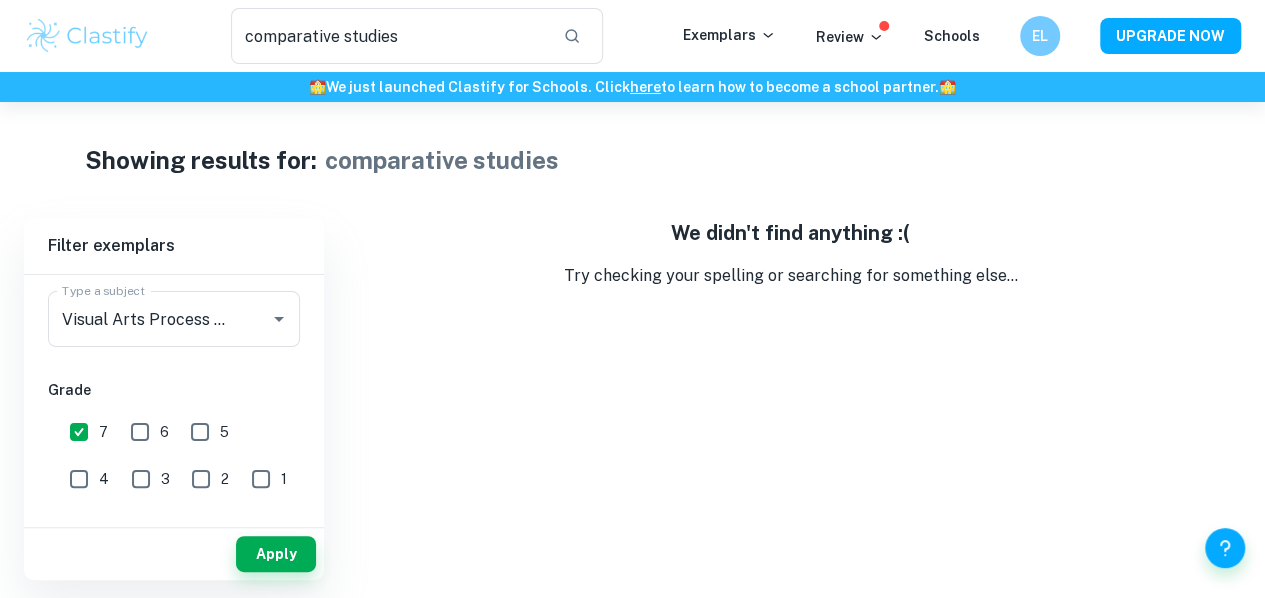 click on "Apply" at bounding box center [276, 554] 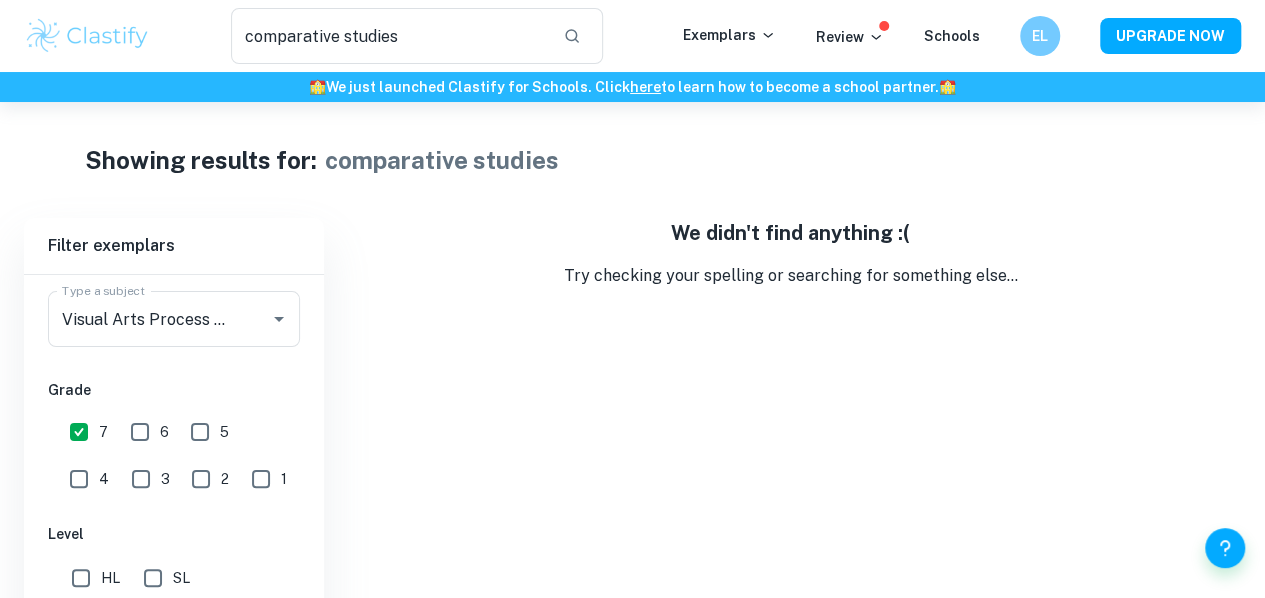 scroll, scrollTop: 102, scrollLeft: 0, axis: vertical 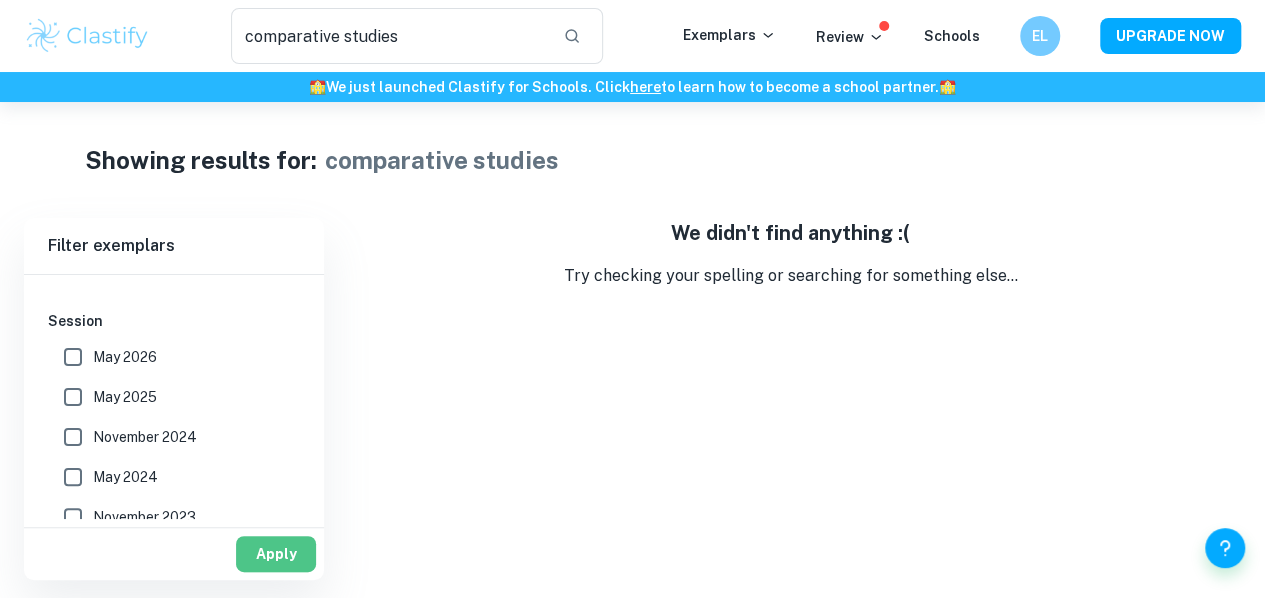 click on "Apply" at bounding box center [276, 554] 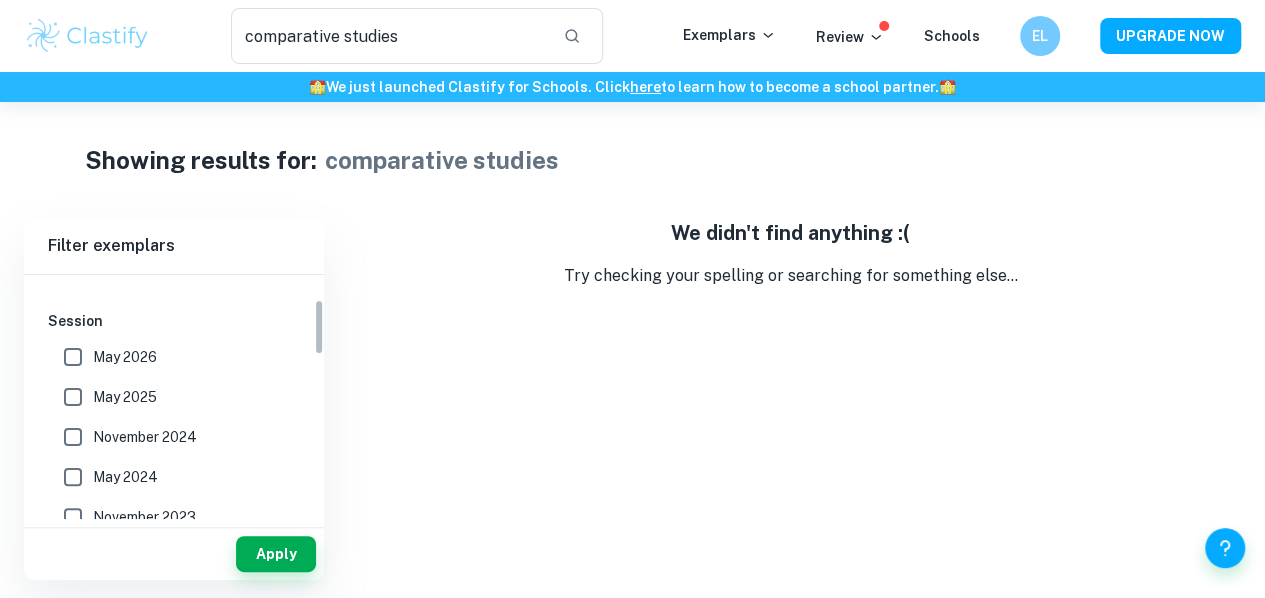 scroll, scrollTop: 0, scrollLeft: 0, axis: both 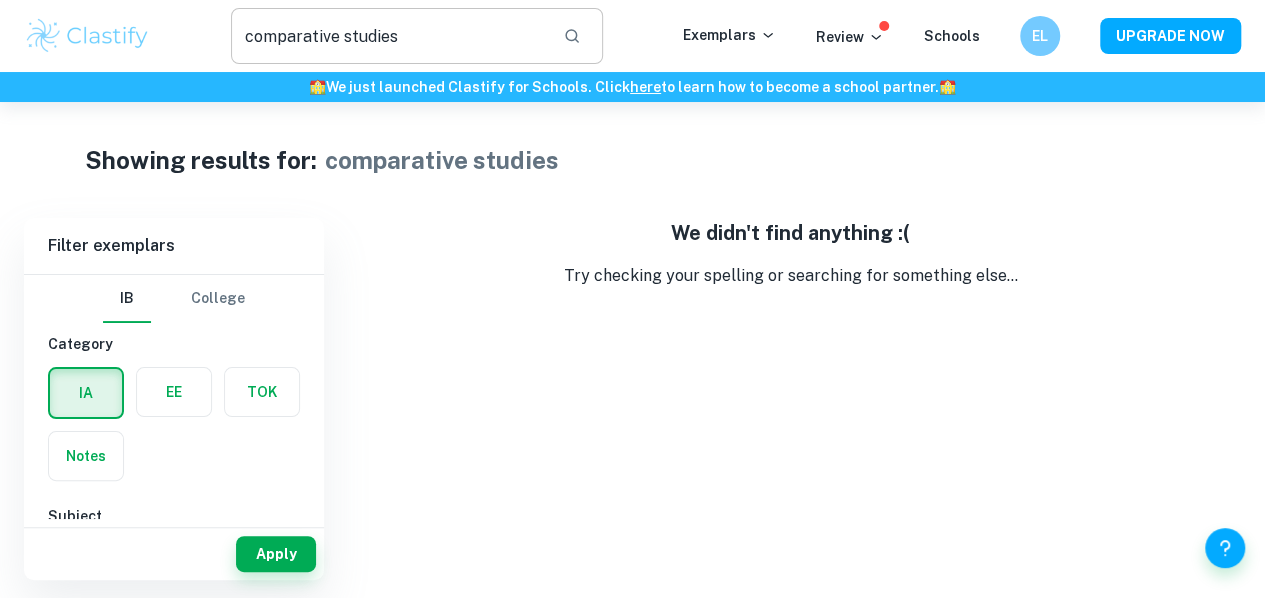 click on "comparative studies" at bounding box center (389, 36) 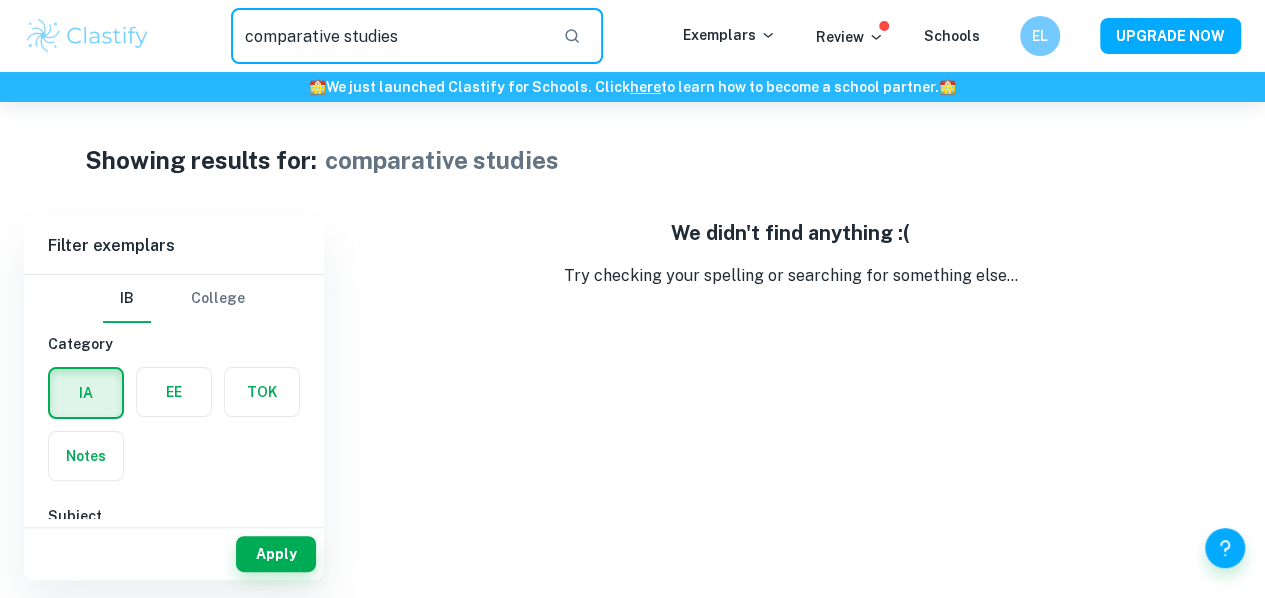 click on "comparative studies" at bounding box center (389, 36) 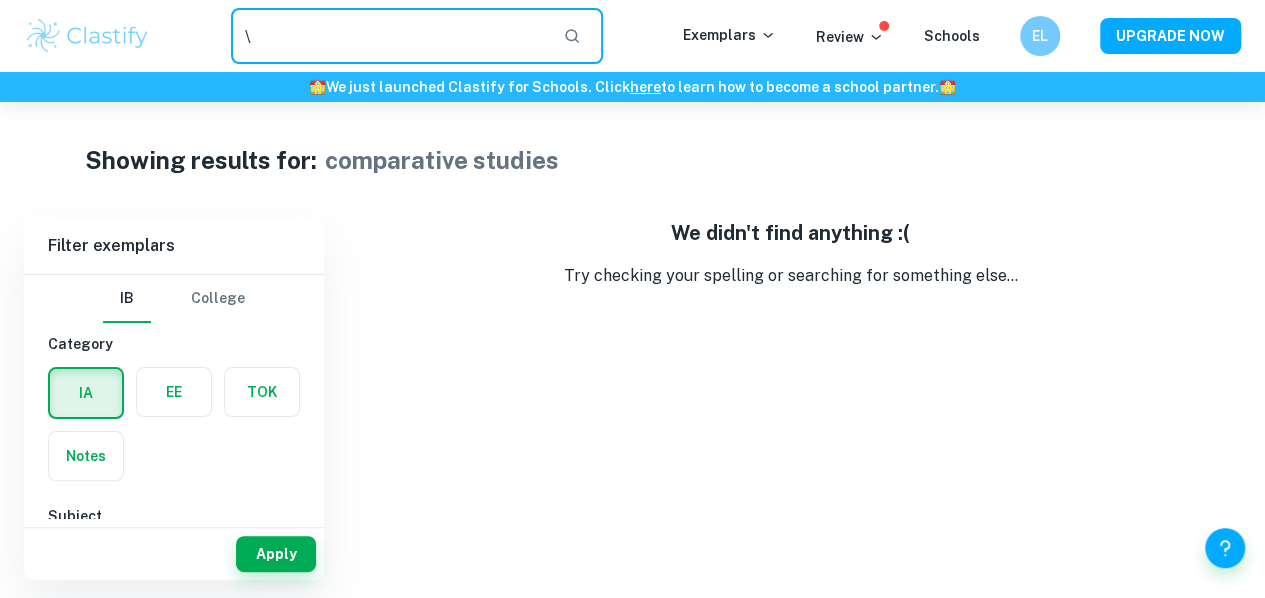 type on "\" 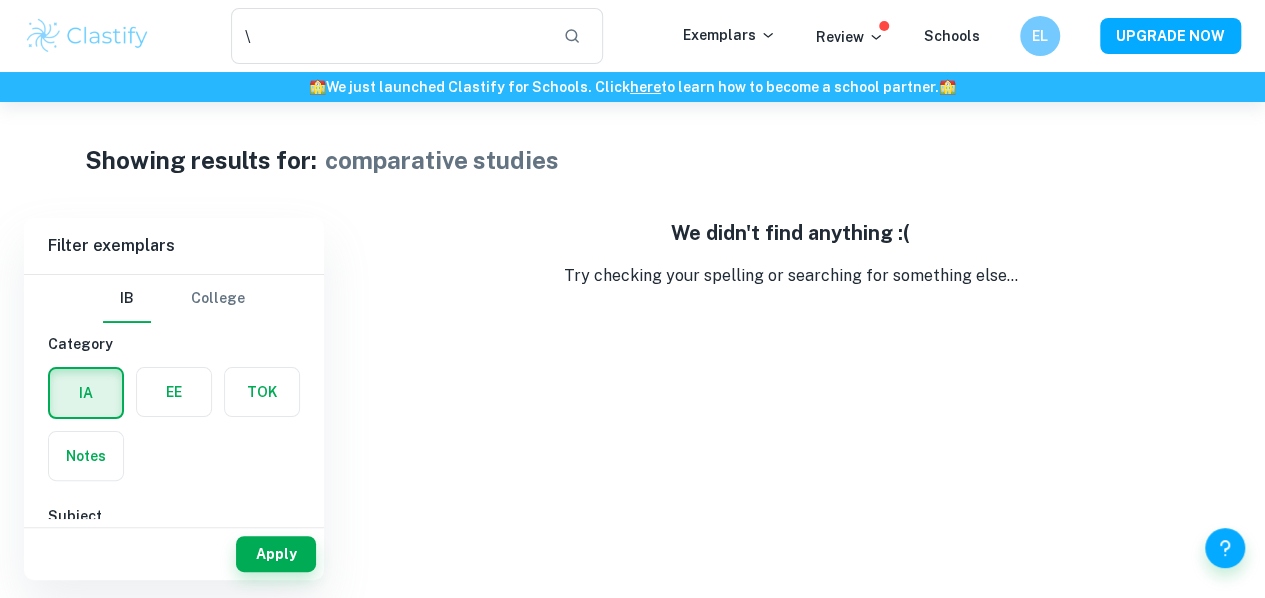 click at bounding box center (87, 36) 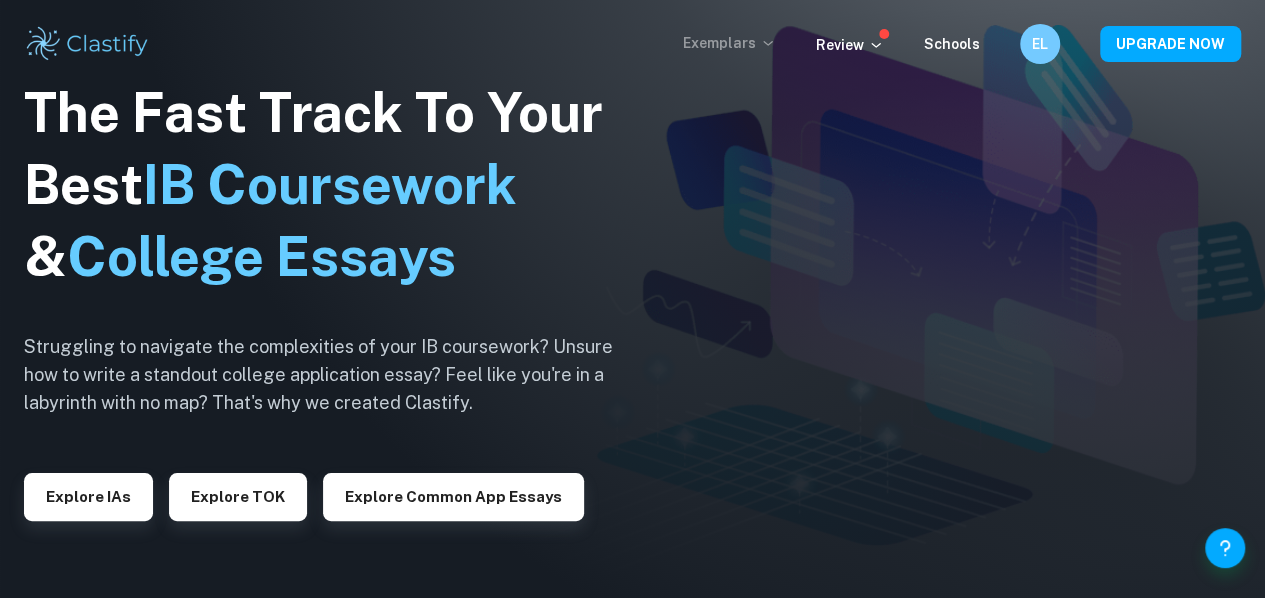 click on "Exemplars" at bounding box center [729, 43] 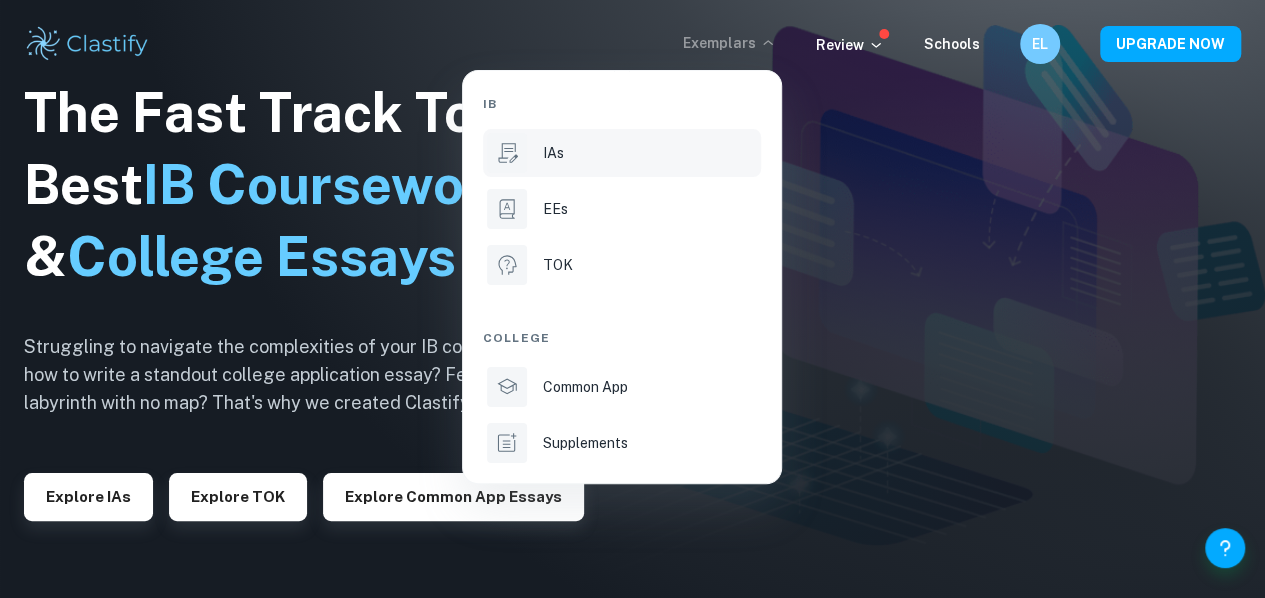 click on "IAs" at bounding box center [622, 153] 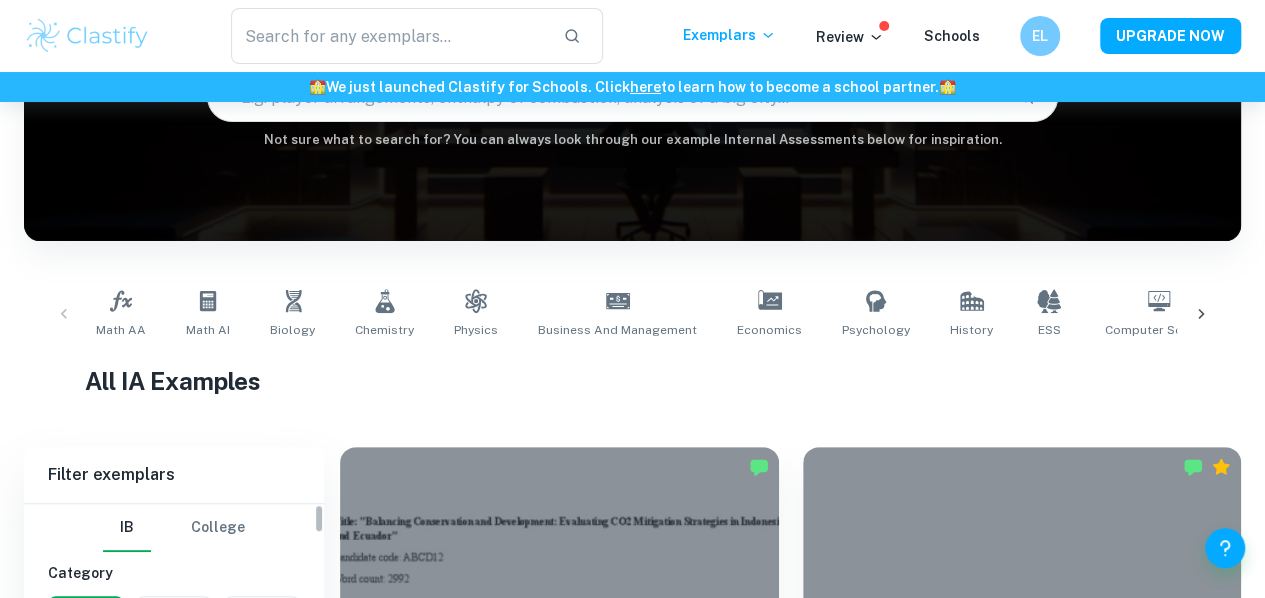 scroll, scrollTop: 0, scrollLeft: 0, axis: both 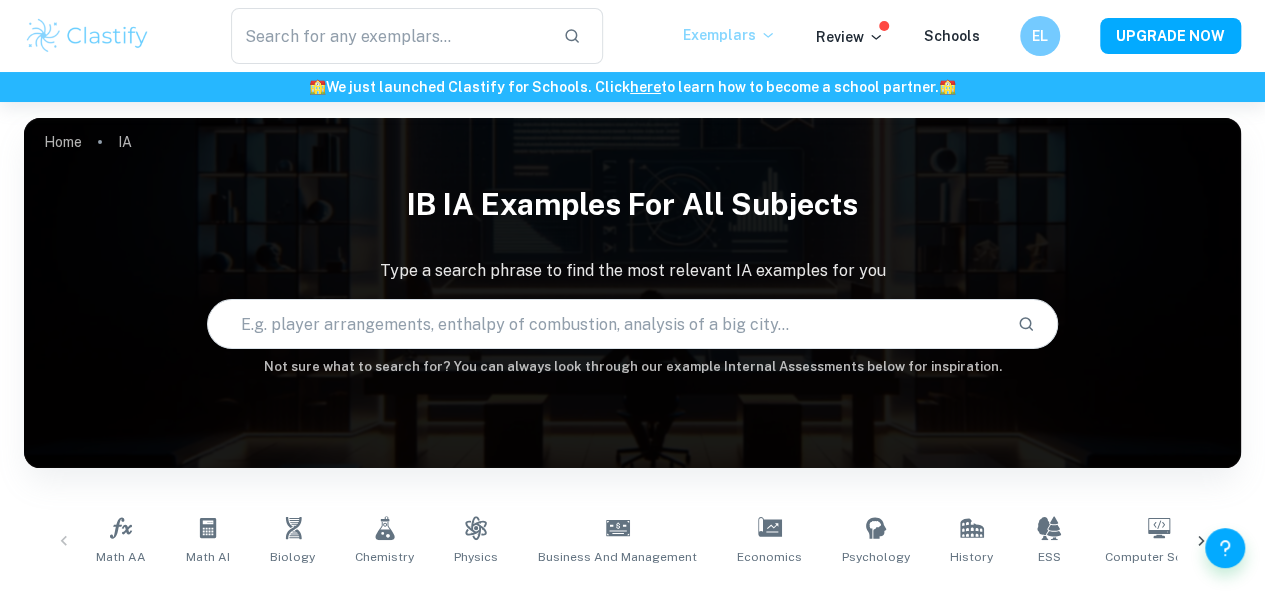 click on "Exemplars" at bounding box center [729, 35] 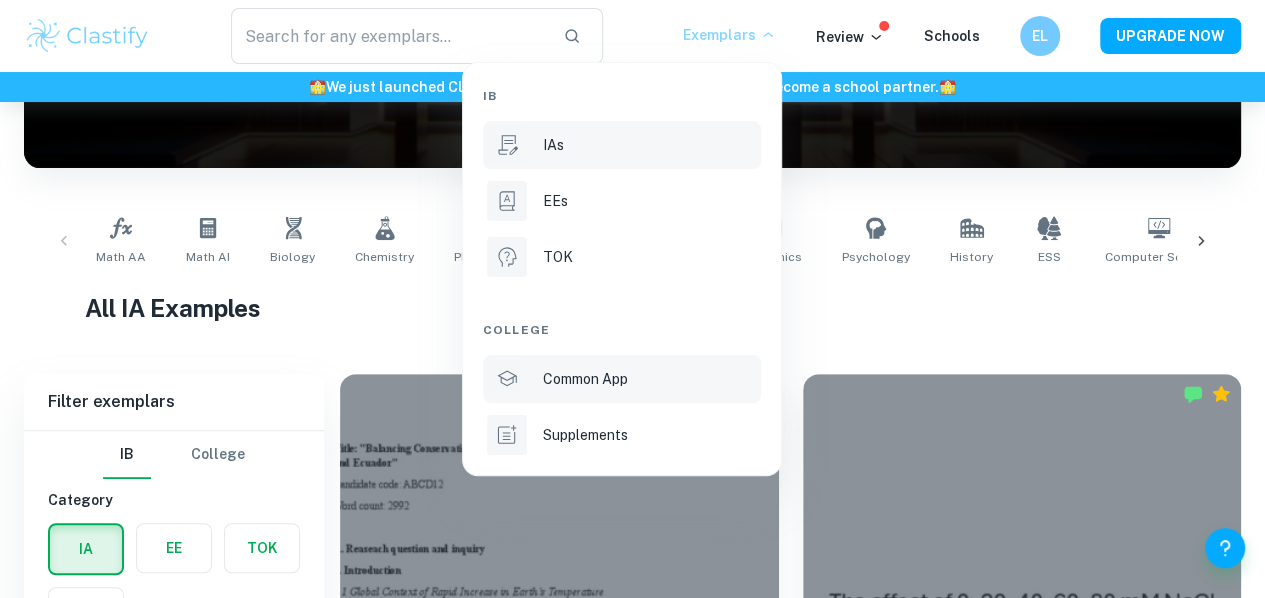 scroll, scrollTop: 304, scrollLeft: 0, axis: vertical 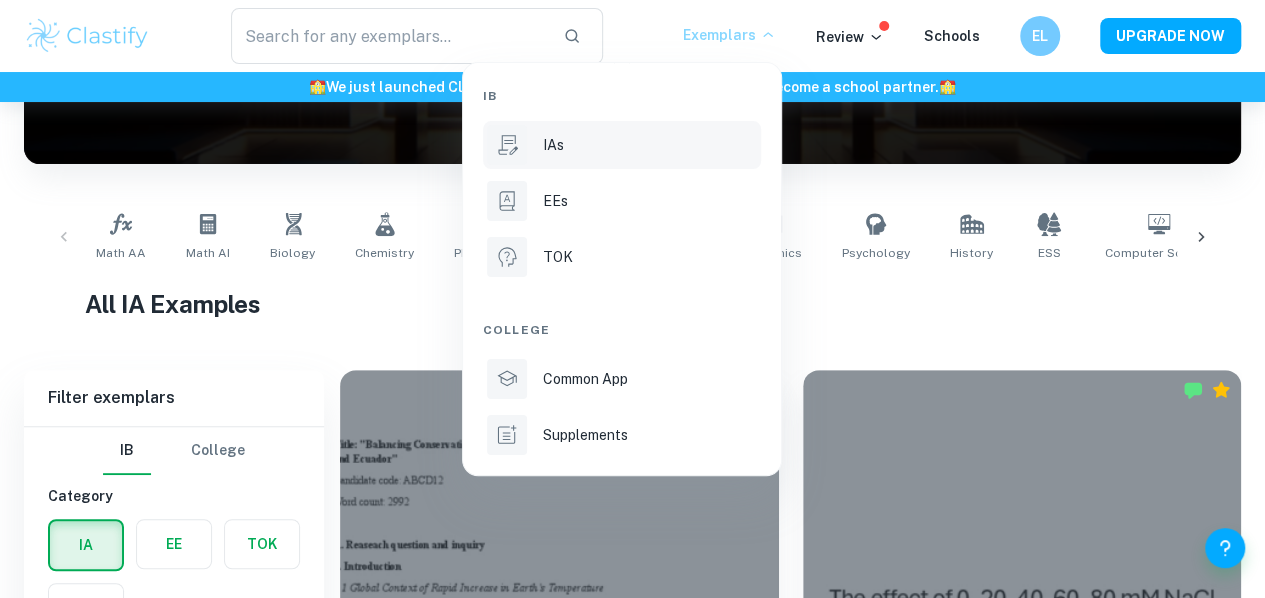 click at bounding box center [632, 299] 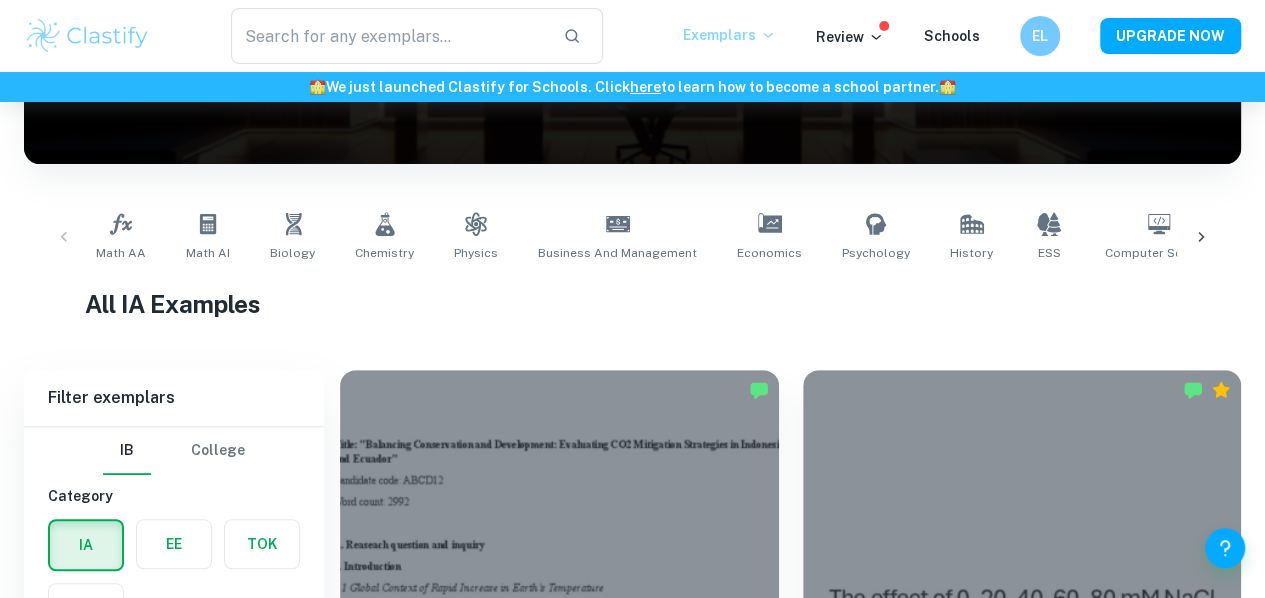 click on "Exemplars" at bounding box center (729, 35) 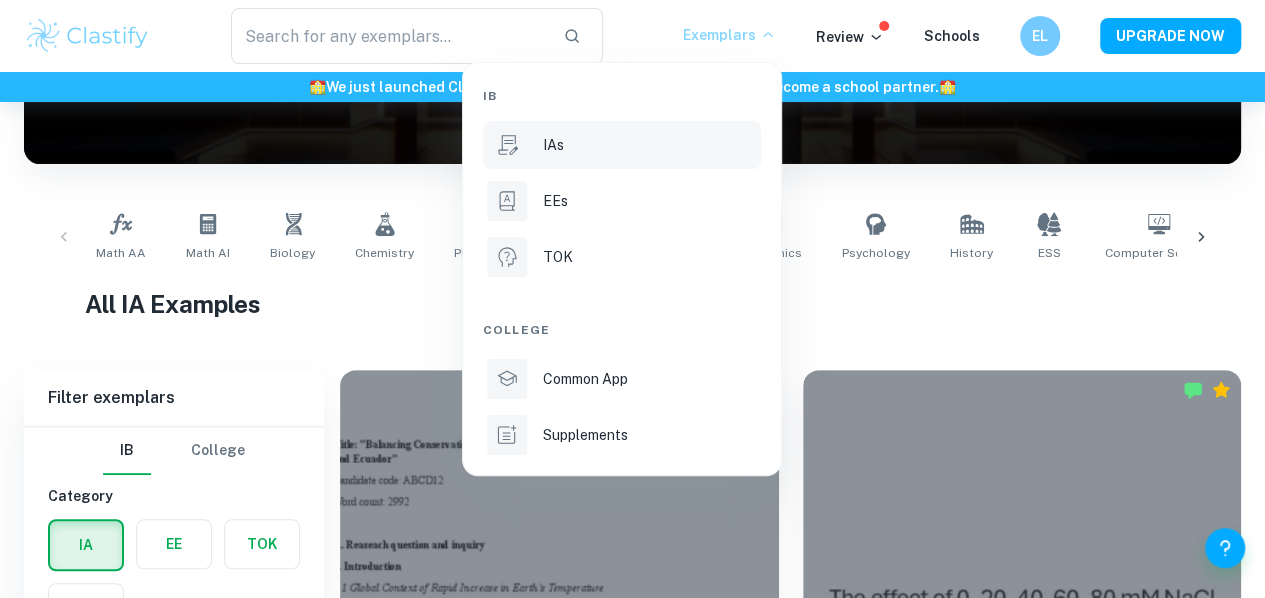 click at bounding box center [632, 299] 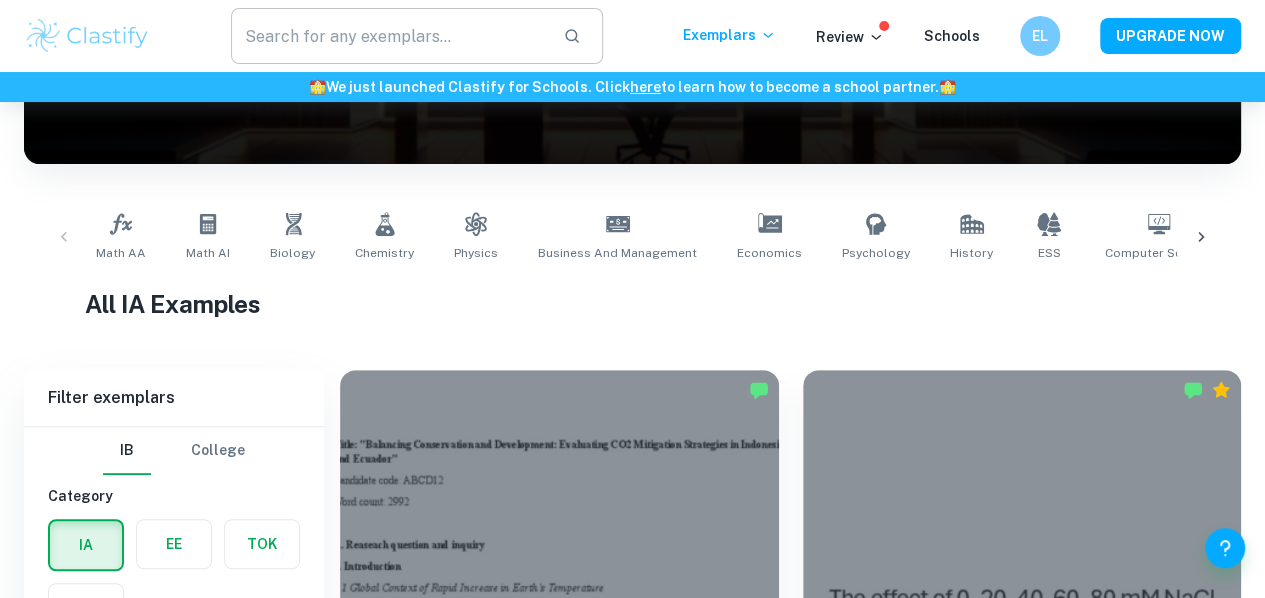 click at bounding box center (389, 36) 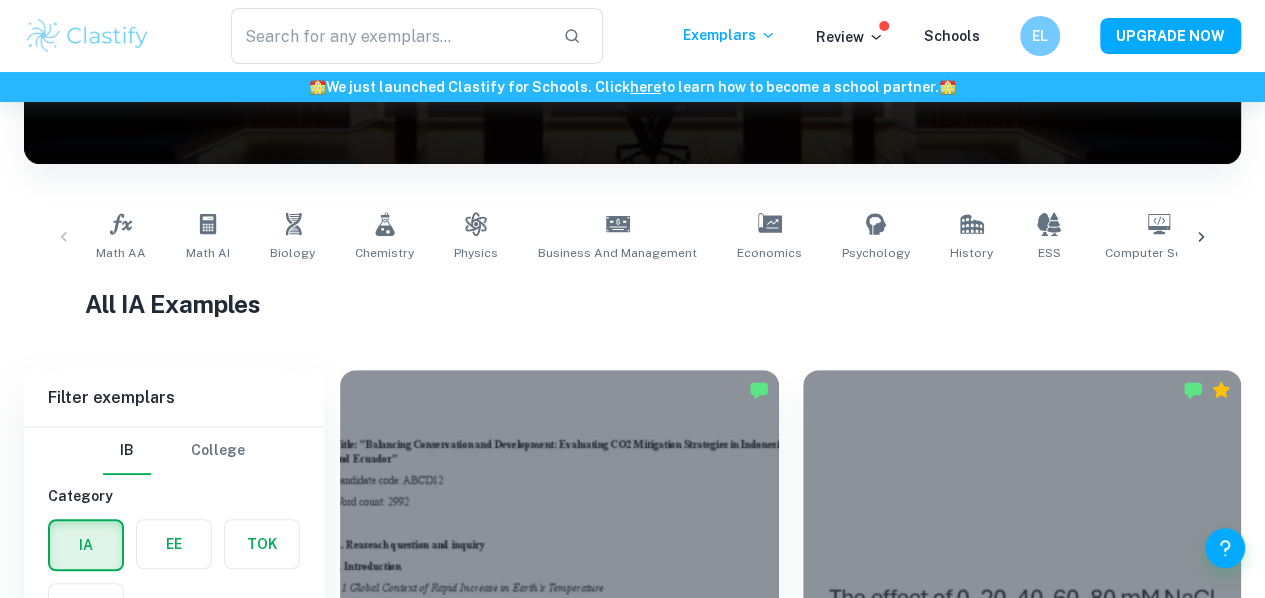 click at bounding box center (87, 36) 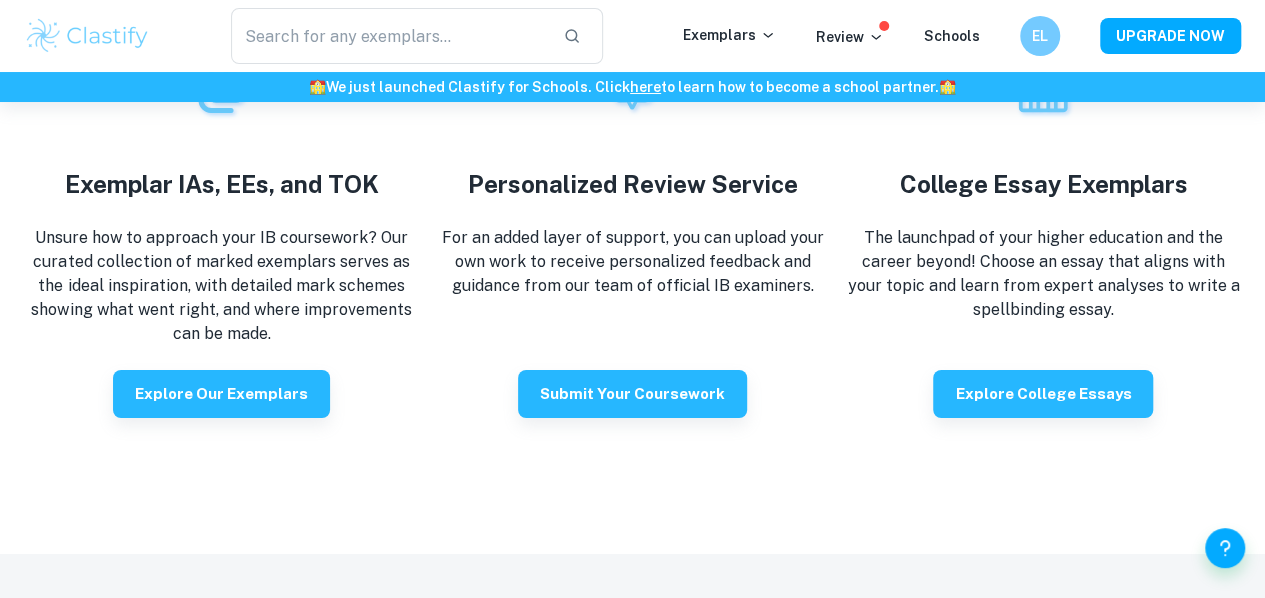 scroll, scrollTop: 3472, scrollLeft: 0, axis: vertical 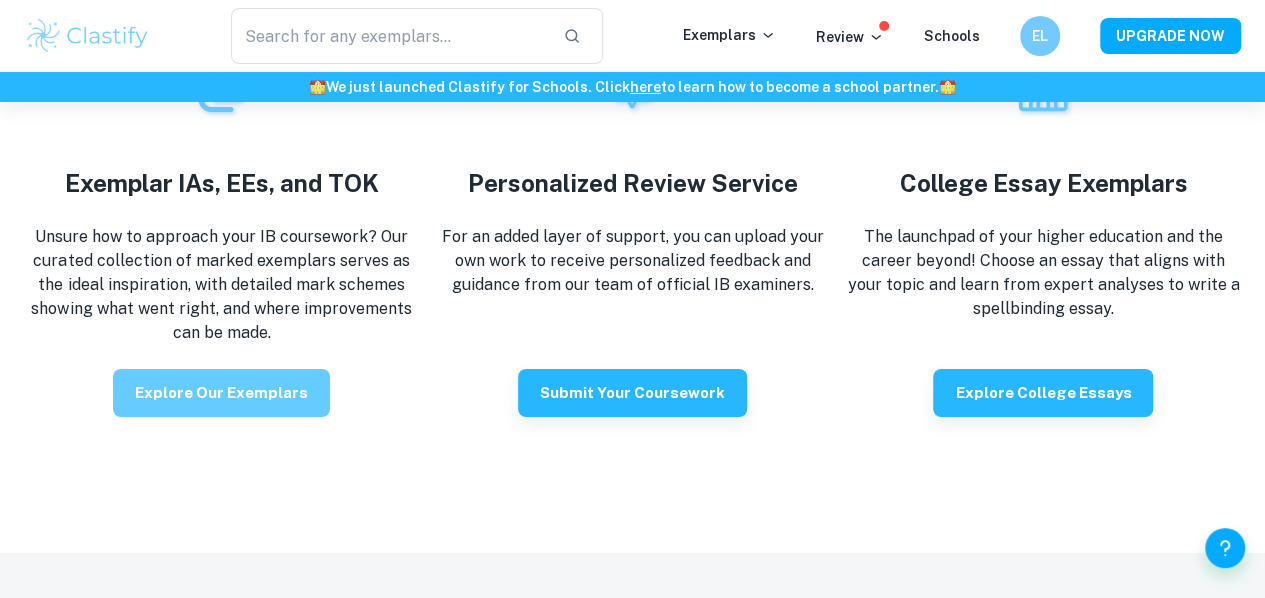 click on "Explore our exemplars" at bounding box center [221, 393] 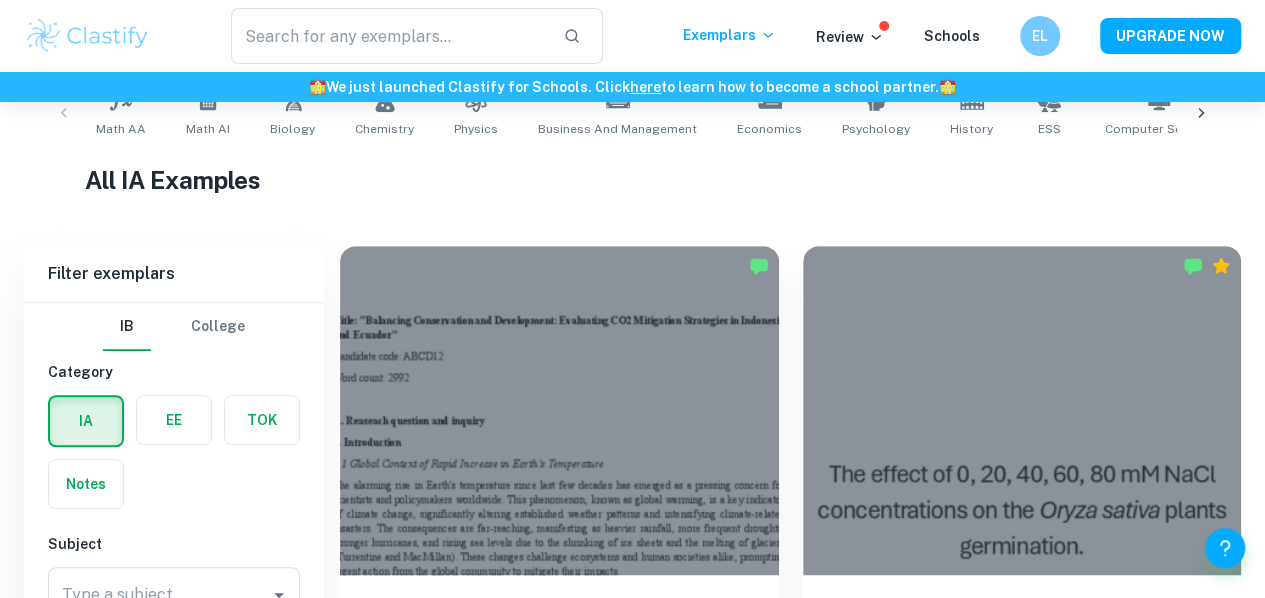 scroll, scrollTop: 693, scrollLeft: 0, axis: vertical 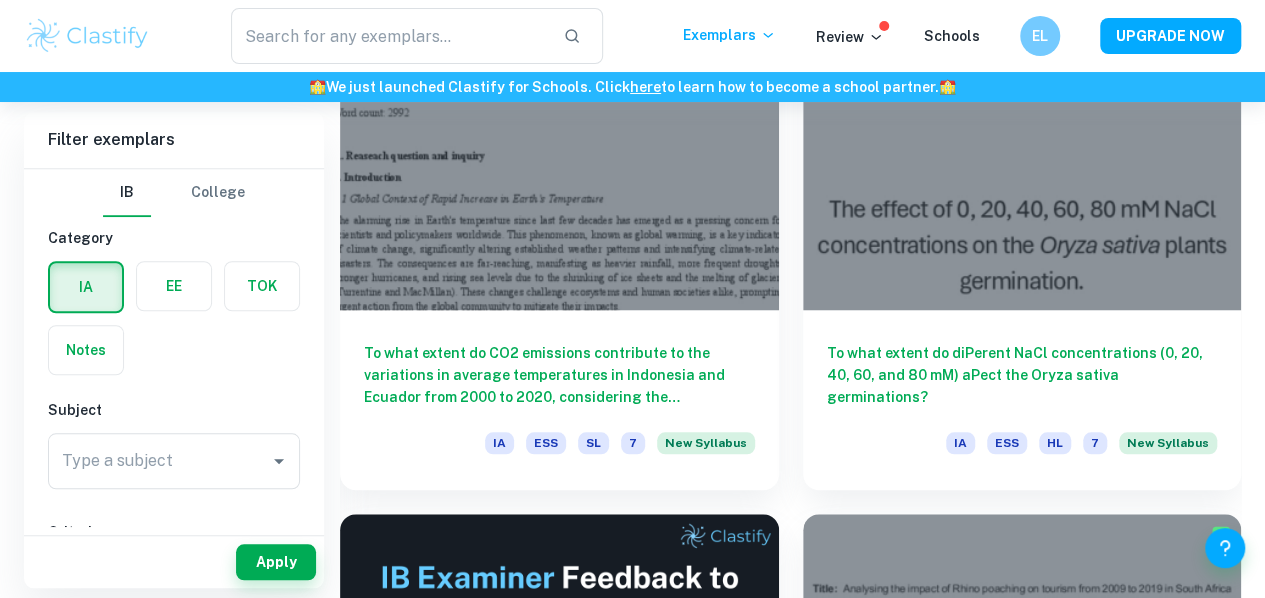 click on "Type a subject Type a subject" at bounding box center [174, 465] 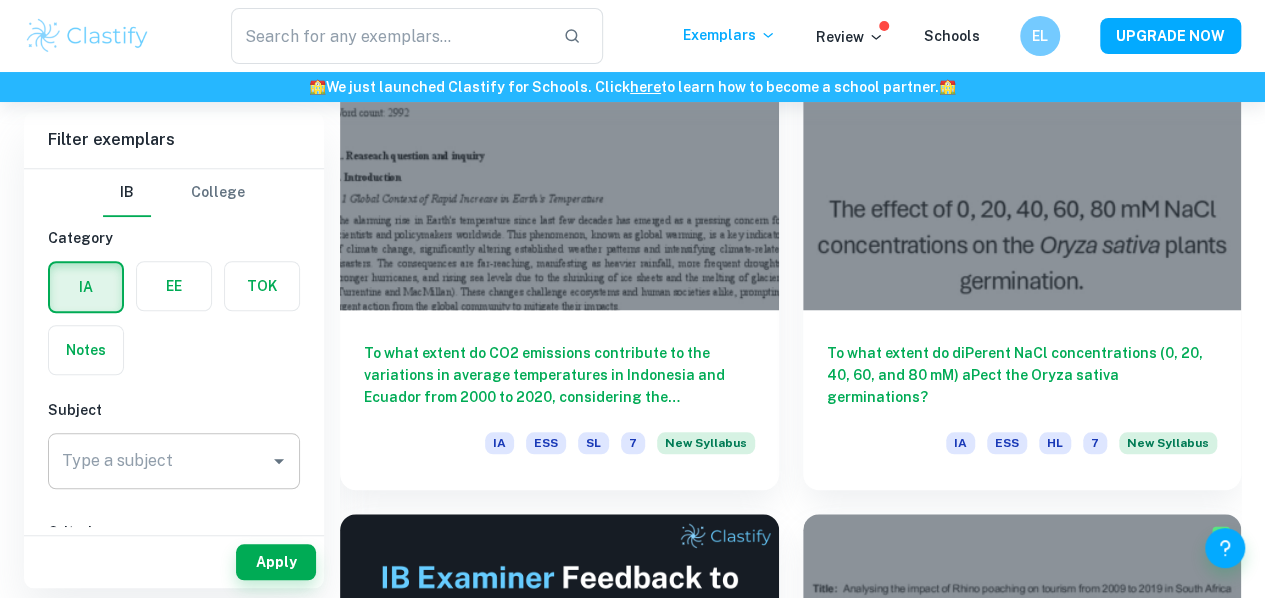 click on "Type a subject" at bounding box center (159, 461) 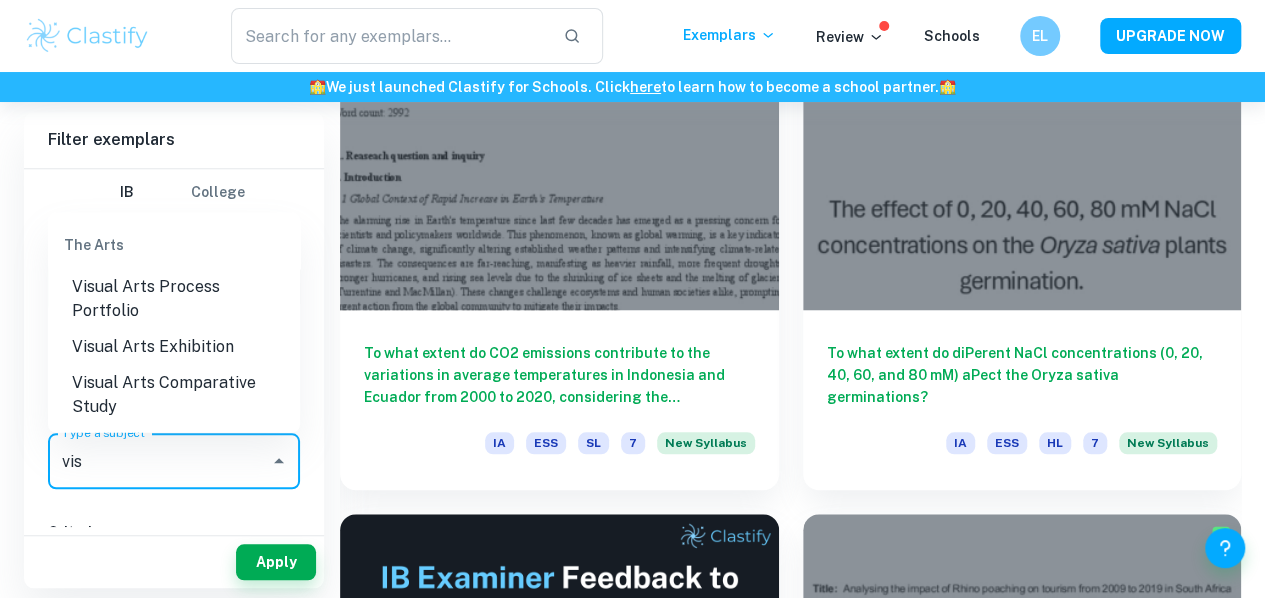 click on "Visual Arts Comparative Study" at bounding box center [174, 394] 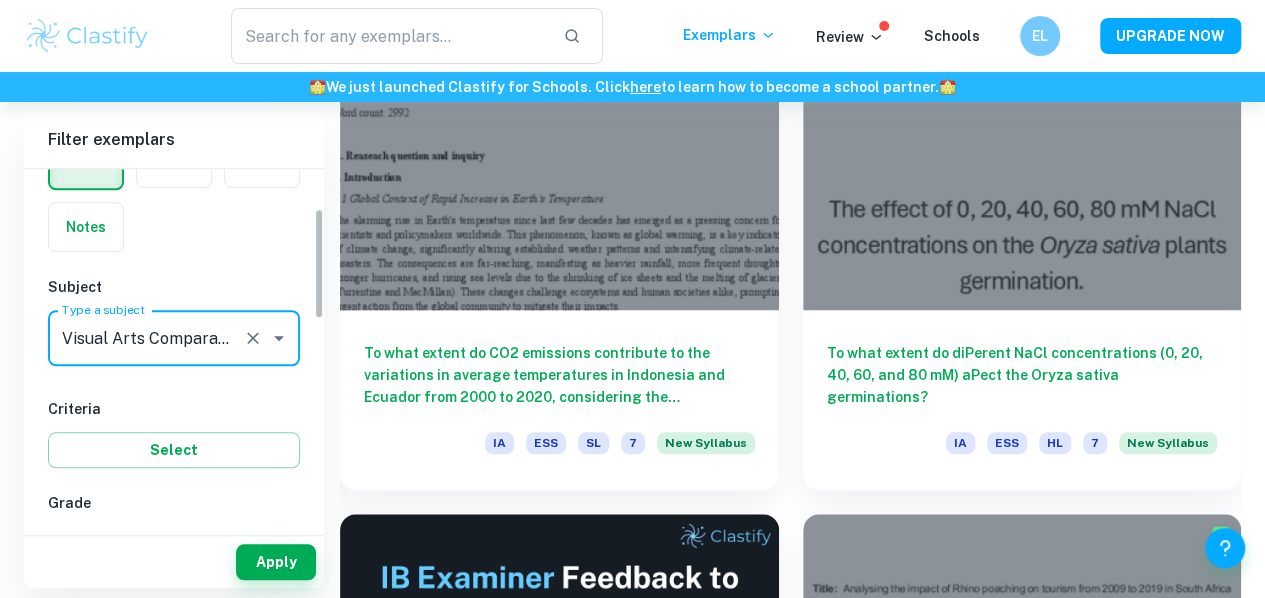 scroll, scrollTop: 189, scrollLeft: 0, axis: vertical 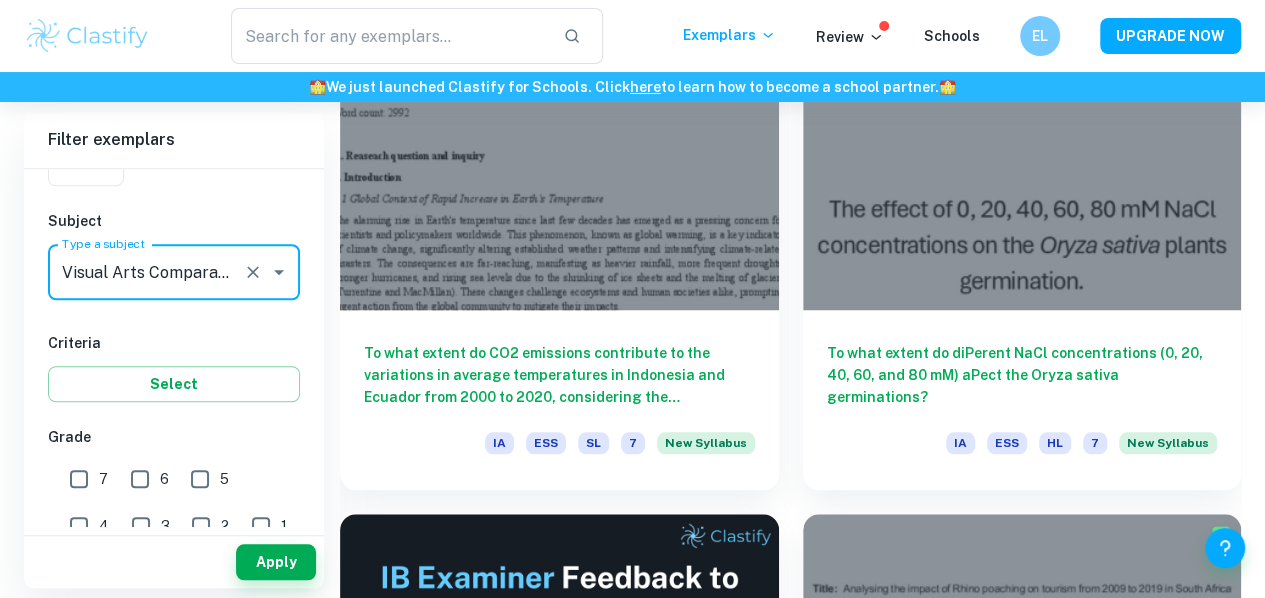 type on "Visual Arts Comparative Study" 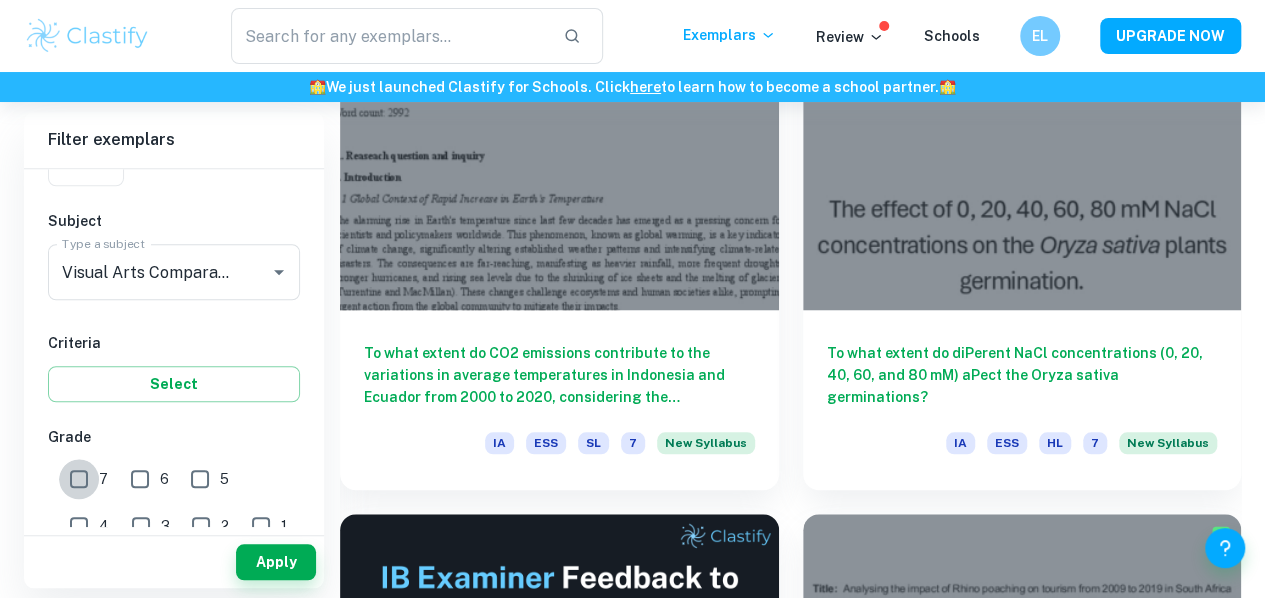click on "7" at bounding box center [79, 479] 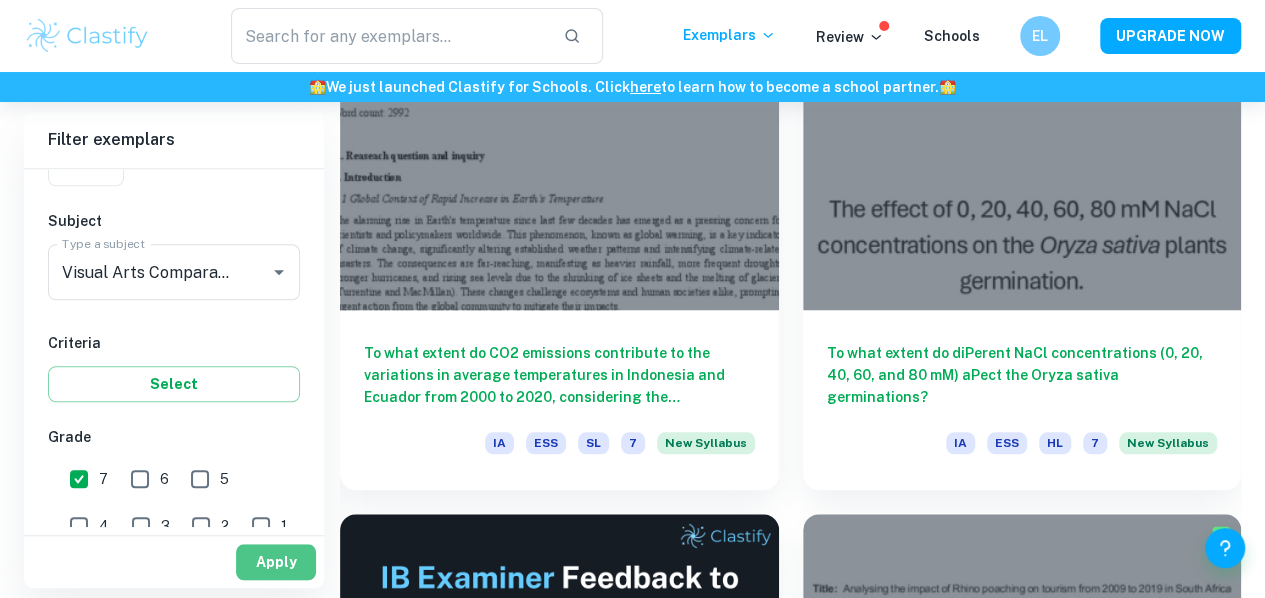 click on "Apply" at bounding box center [276, 562] 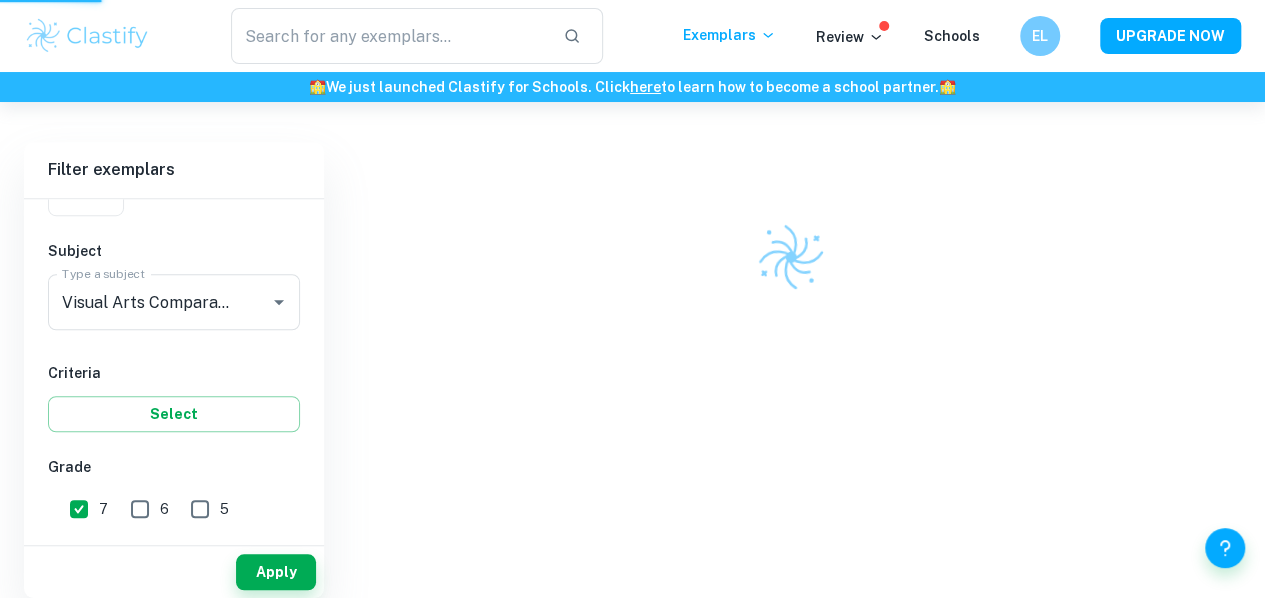 scroll, scrollTop: 0, scrollLeft: 0, axis: both 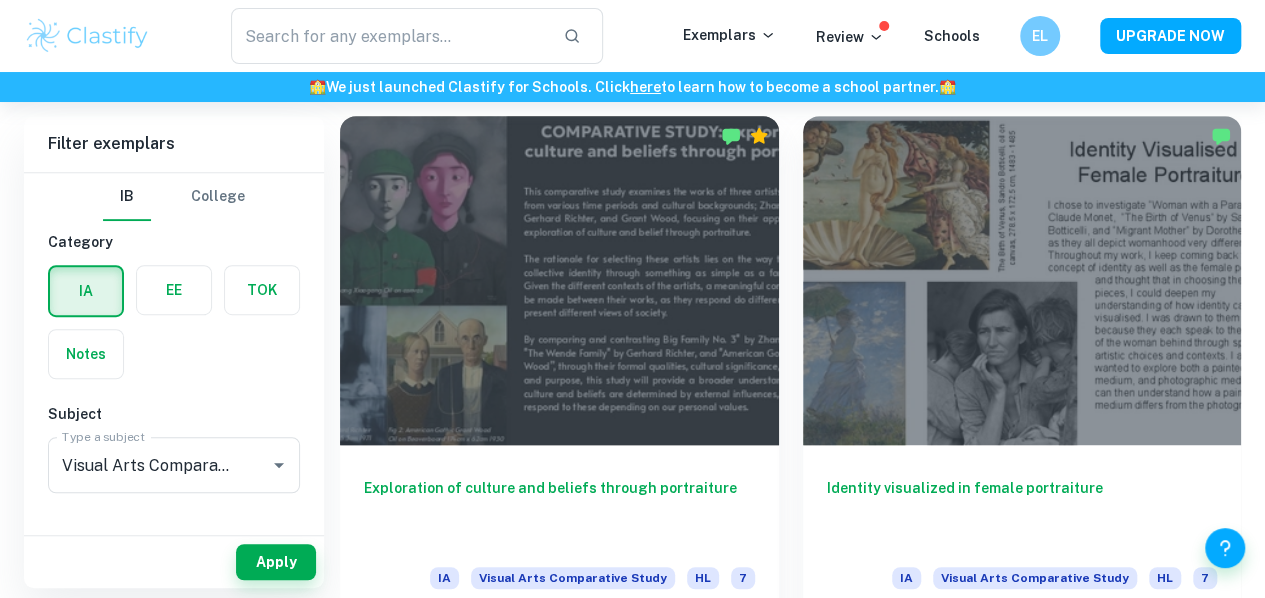 click on "Exploration of culture and beliefs through portraiture IA Visual Arts Comparative Study HL 7" at bounding box center [559, 535] 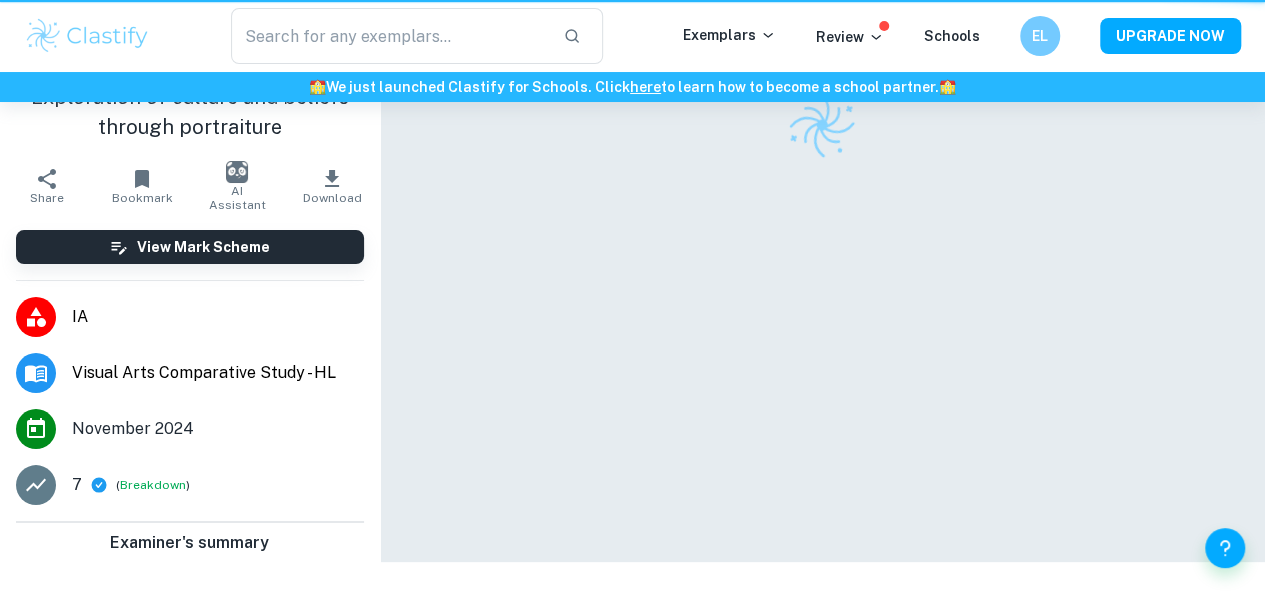 scroll, scrollTop: 0, scrollLeft: 0, axis: both 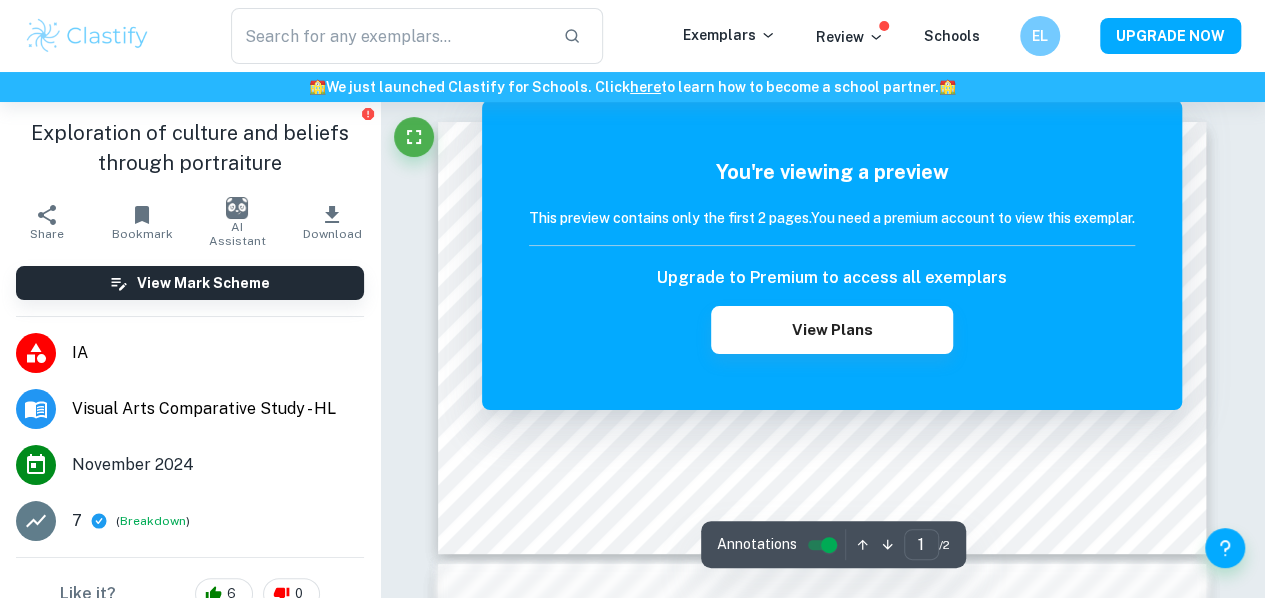click on "Correct Criterion A If the student did not compare a minimum of 3 artworks by at least 2 different artists, the criterion cannot be awarded with more than 3 marks. Comment The student has compared three artworks: "Big Family No. 3" by Zhang Xiaogang, "The Wende Family" by Gerhard Richter, and "American Gothic" by Grant Wood. These artworks represent different cultural contexts and time periods, fulfilling the requirement of comparing a minimum of three artworks by at least two different artists. The student discusses the formal qualities, cultural significance, and purpose of each artwork, making connections among them throughout the IA, particularly in the thematic discussions on culture and identity. Written by [NAME] [LAST] Correct Criterion A If the student did not compare a minimum of 3 artworks by at least 2 different artists, the criterion cannot be awarded with more than 3 marks. Comment Written by [NAME] [LAST] Correct Criterion A Comment Written by [NAME] [LAST] Correct Criterion A Comment [NAME]" at bounding box center [823, 618] 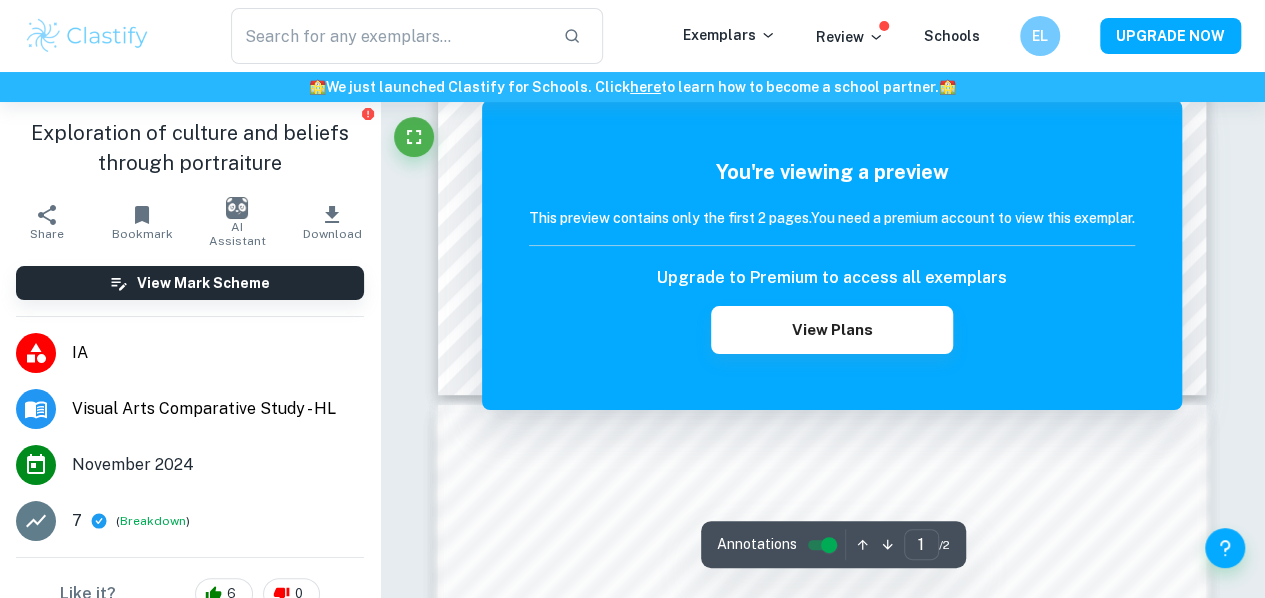 scroll, scrollTop: 0, scrollLeft: 0, axis: both 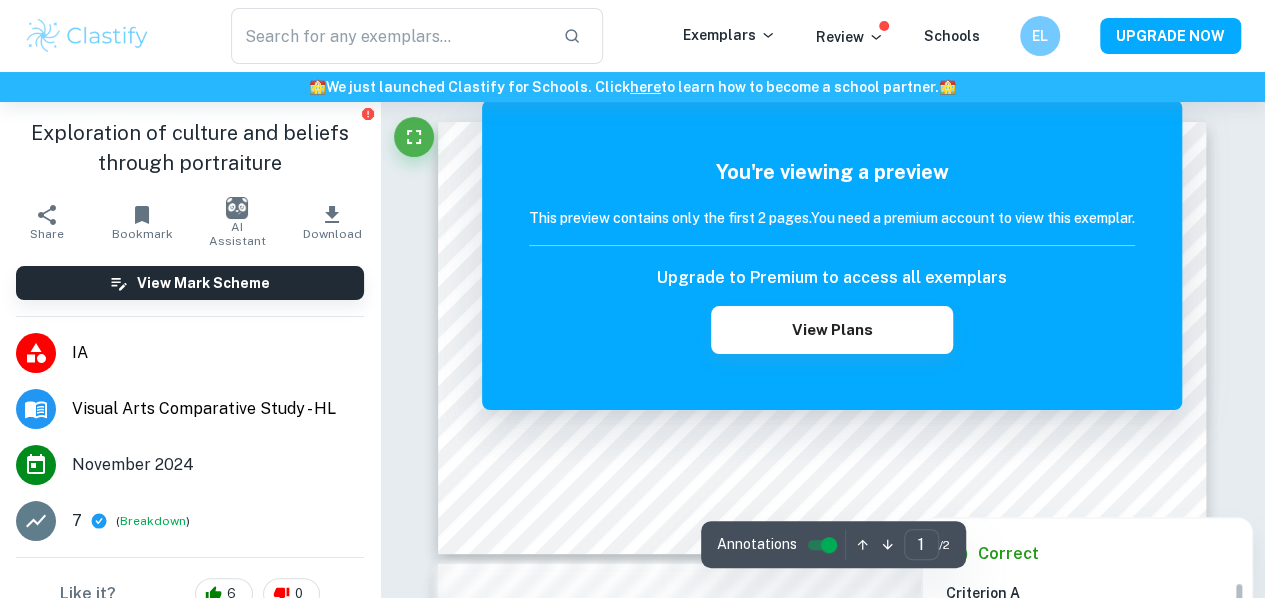 click on "This preview contains only the first 2 pages.  You need a premium account to view this exemplar." at bounding box center [832, 226] 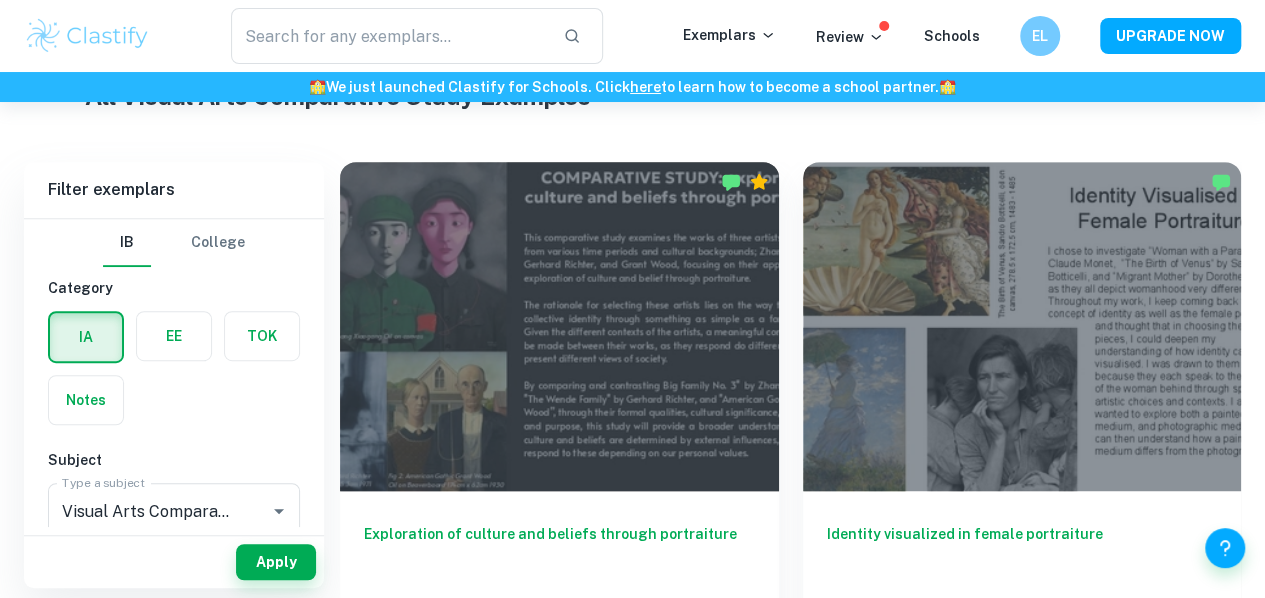 scroll, scrollTop: 415, scrollLeft: 0, axis: vertical 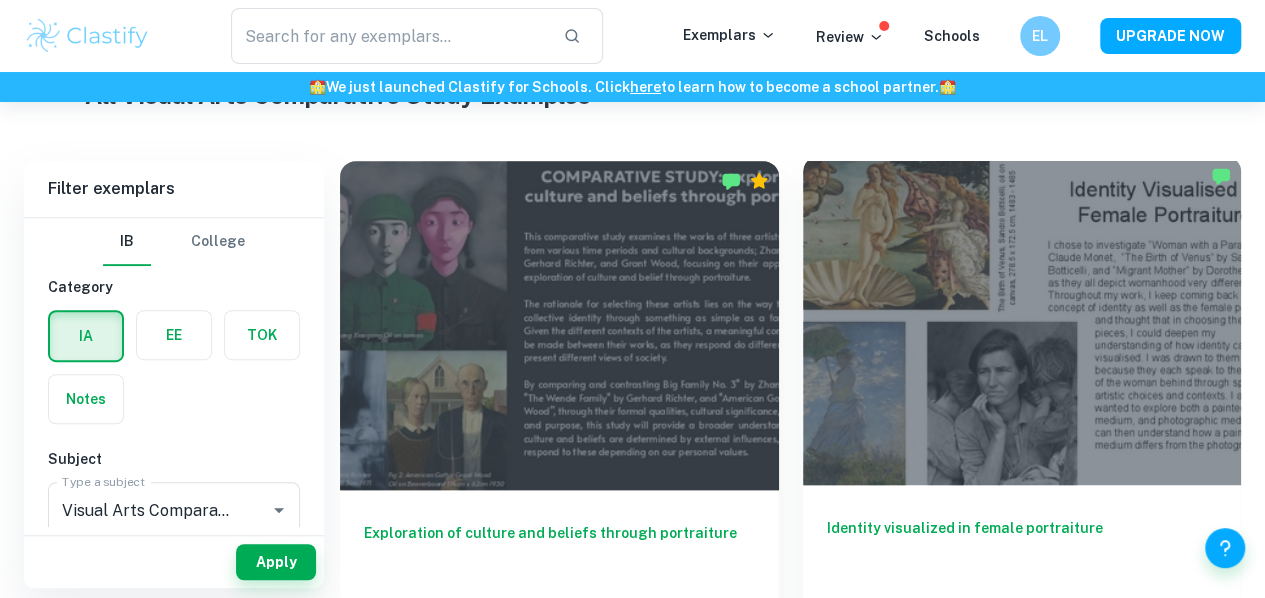 click on "Identity visualized in female portraiture  IA Visual Arts Comparative Study HL 7" at bounding box center (1022, 575) 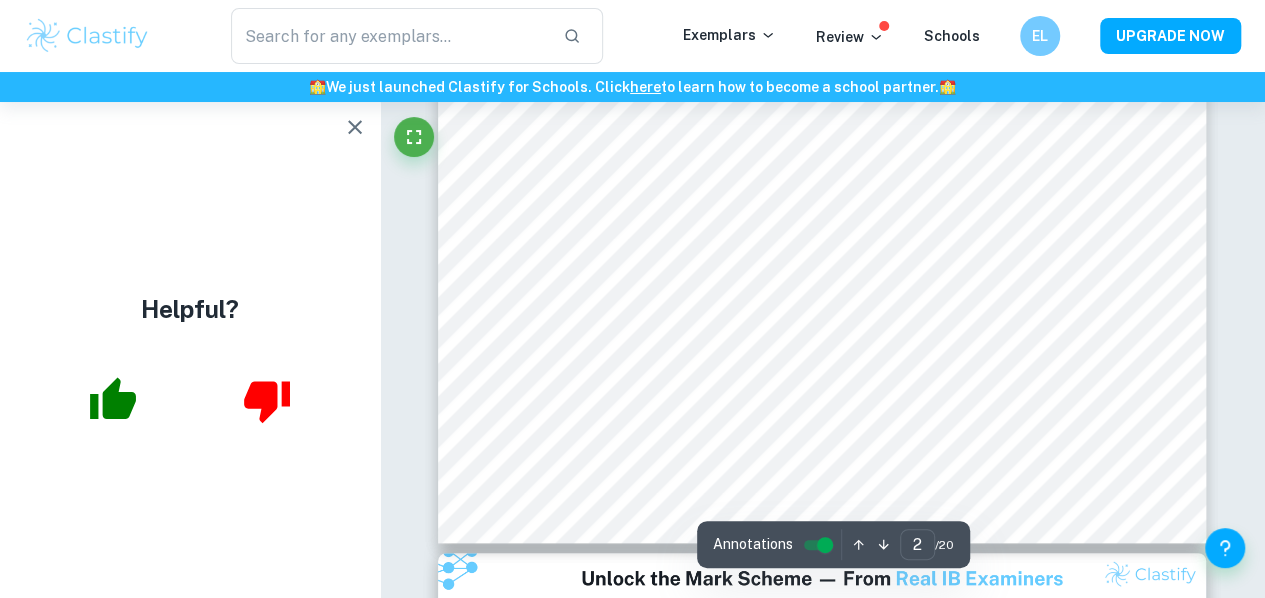 scroll, scrollTop: 801, scrollLeft: 0, axis: vertical 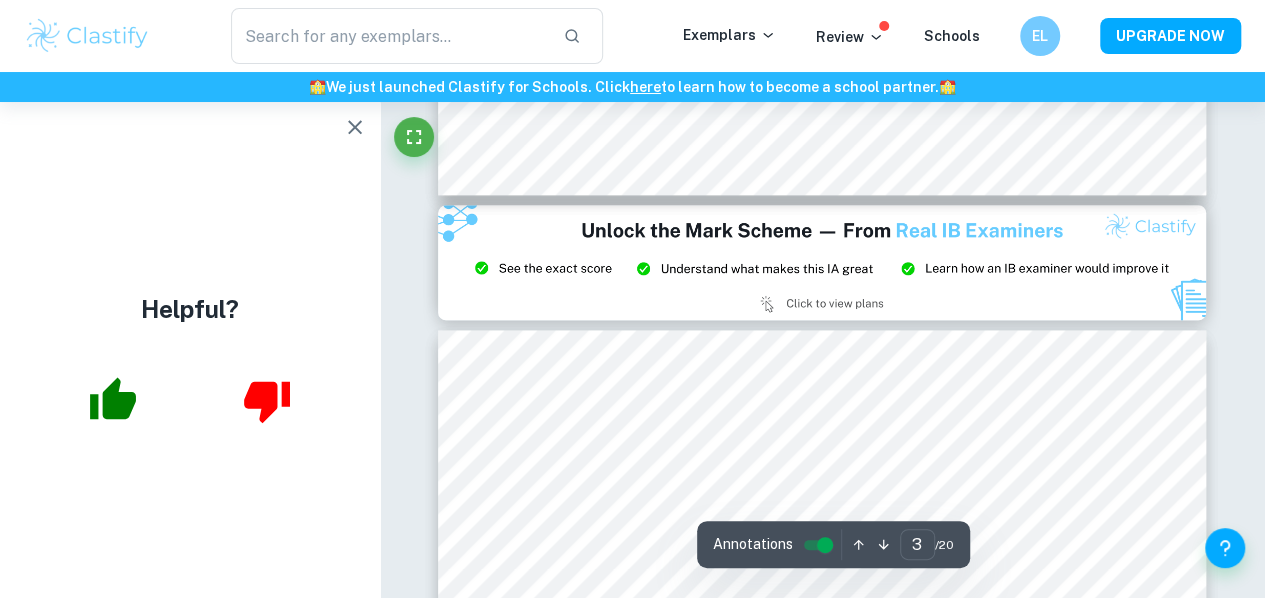 type on "2" 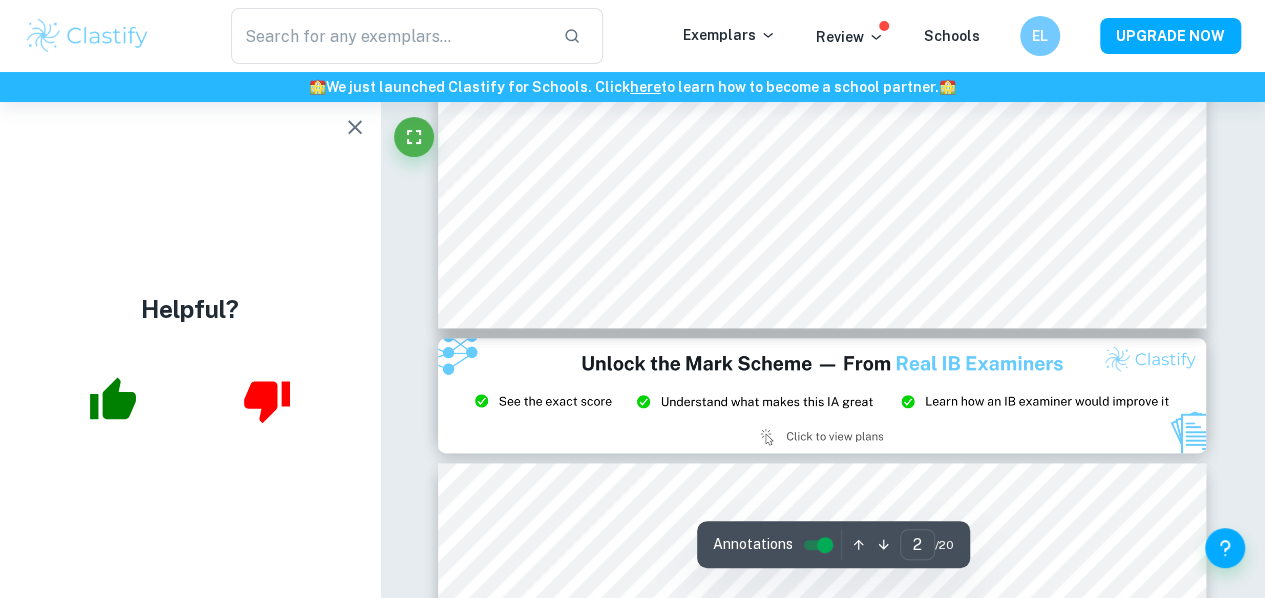 scroll, scrollTop: 1031, scrollLeft: 0, axis: vertical 